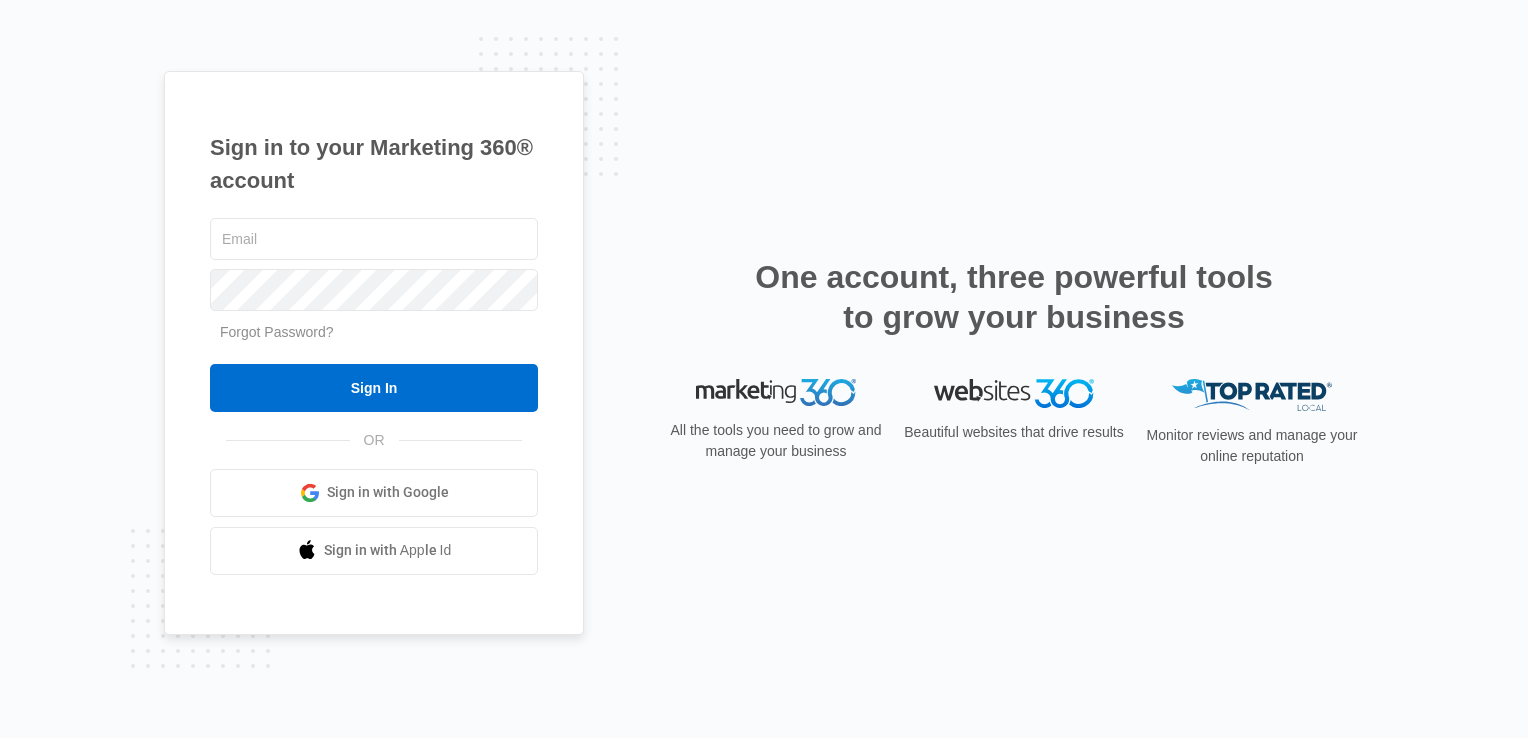 scroll, scrollTop: 0, scrollLeft: 0, axis: both 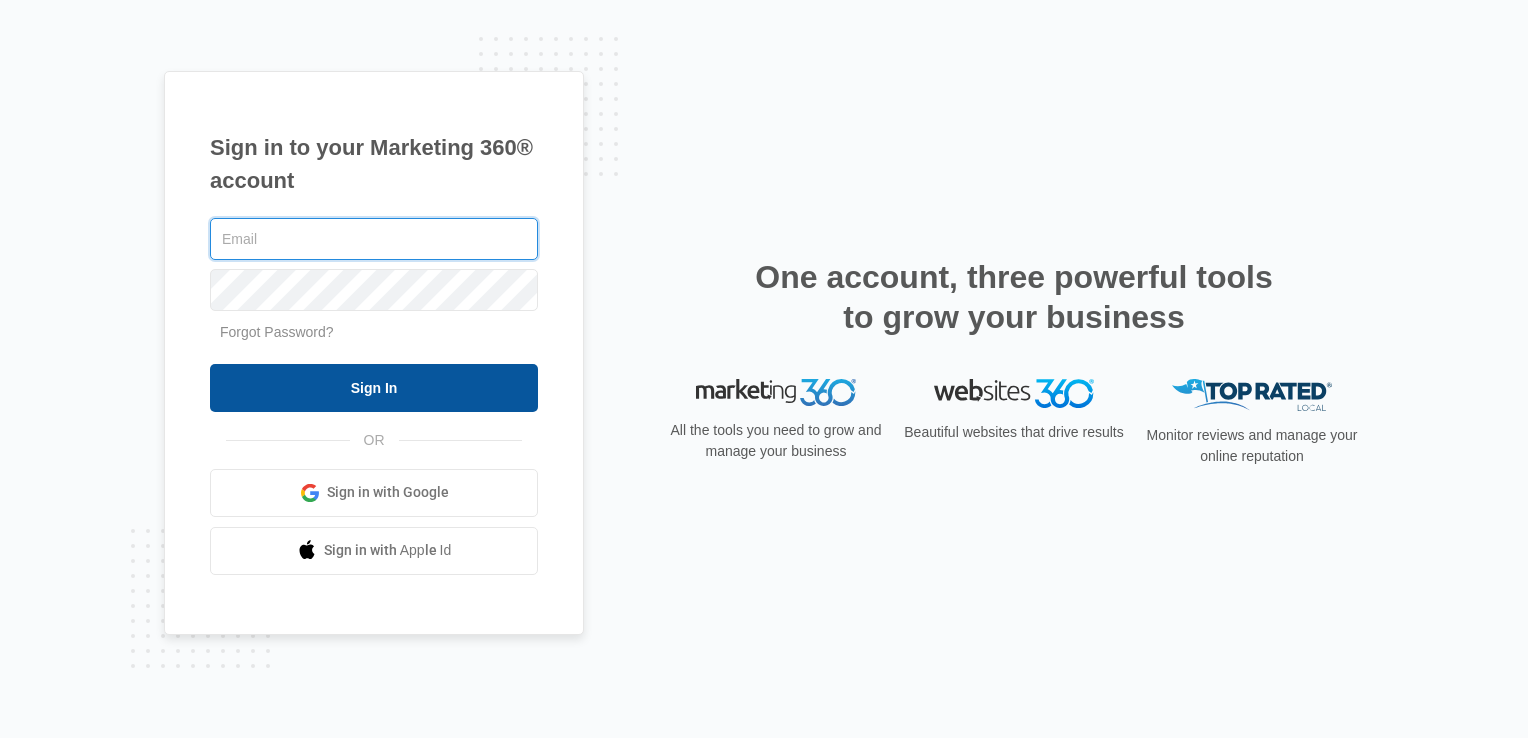 type on "[USERNAME]@example.com" 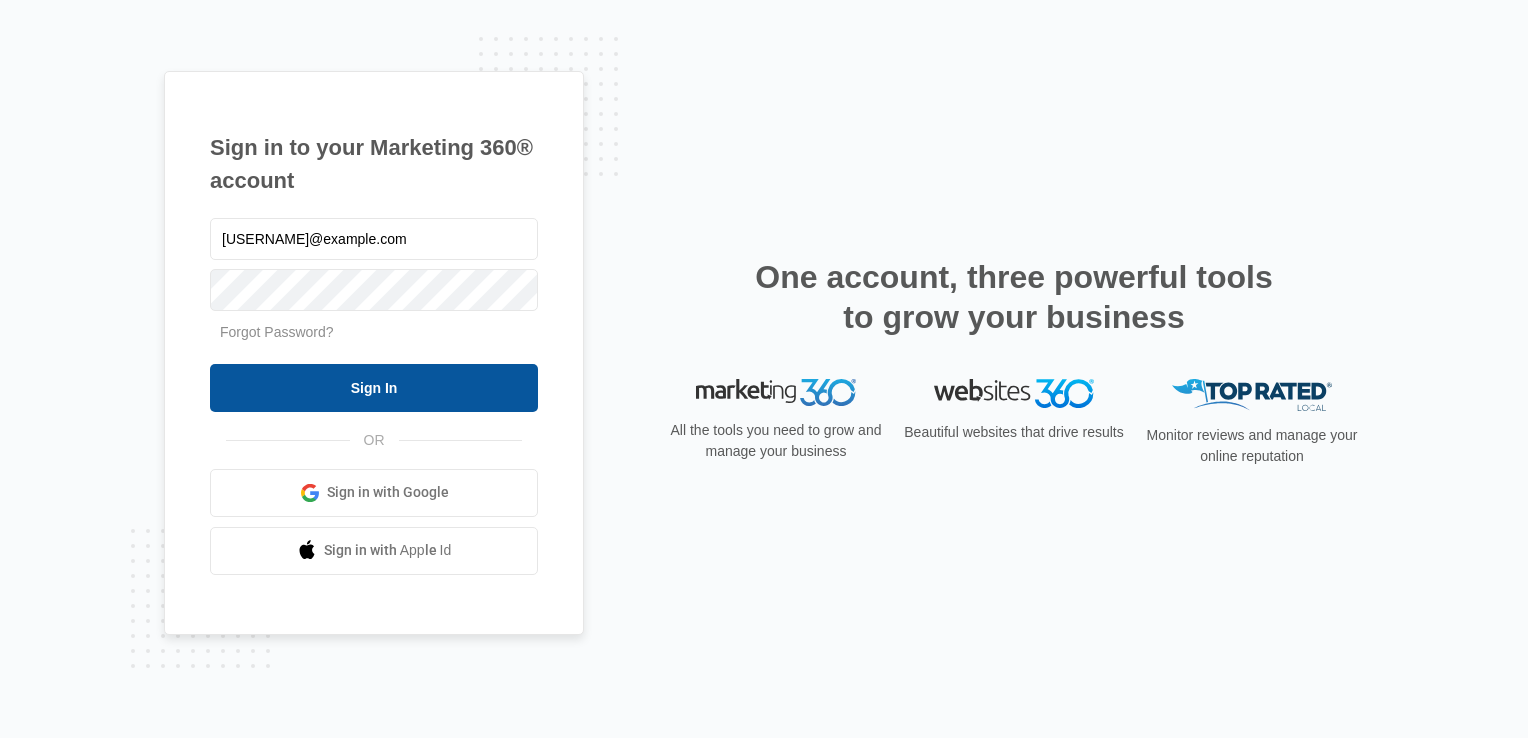 click on "Sign In" at bounding box center [374, 388] 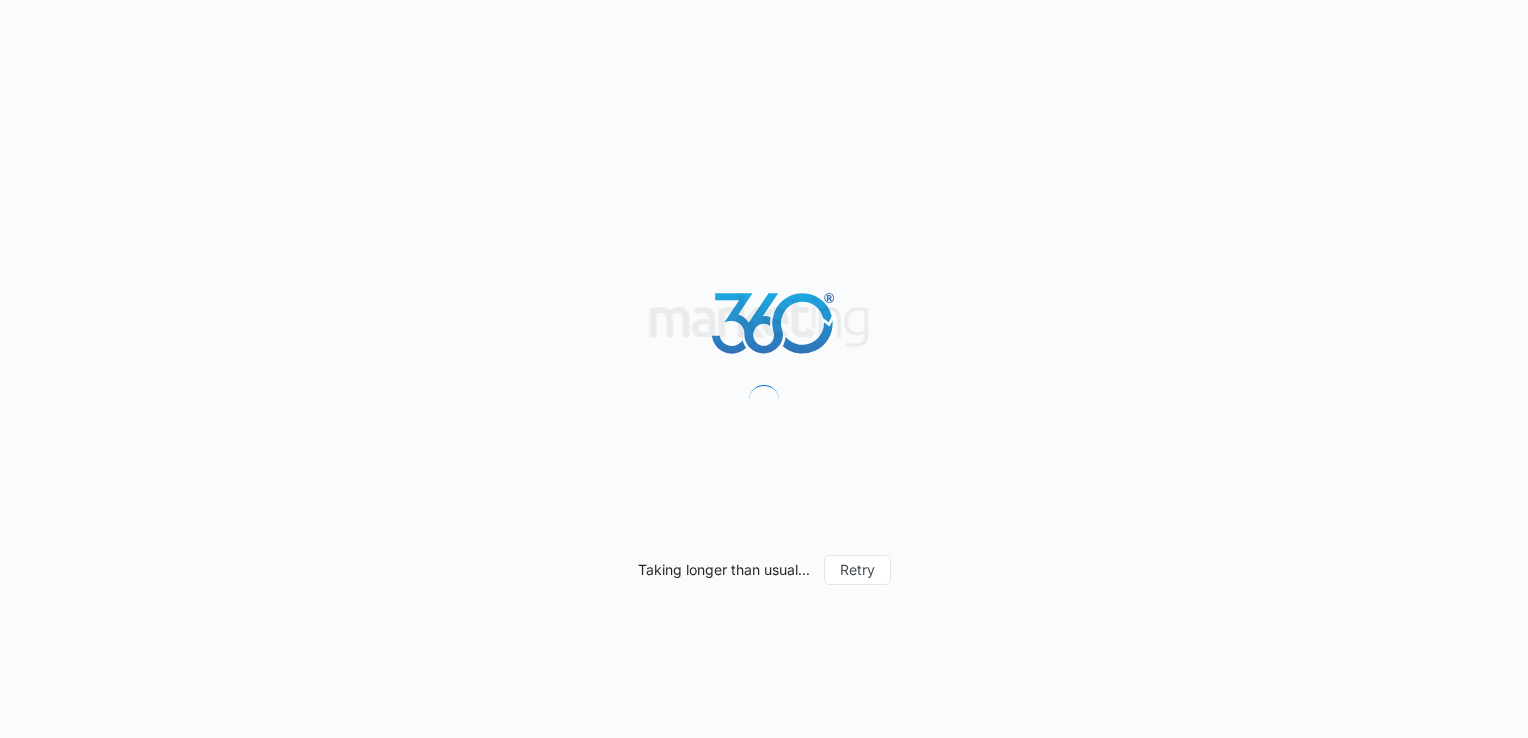 scroll, scrollTop: 0, scrollLeft: 0, axis: both 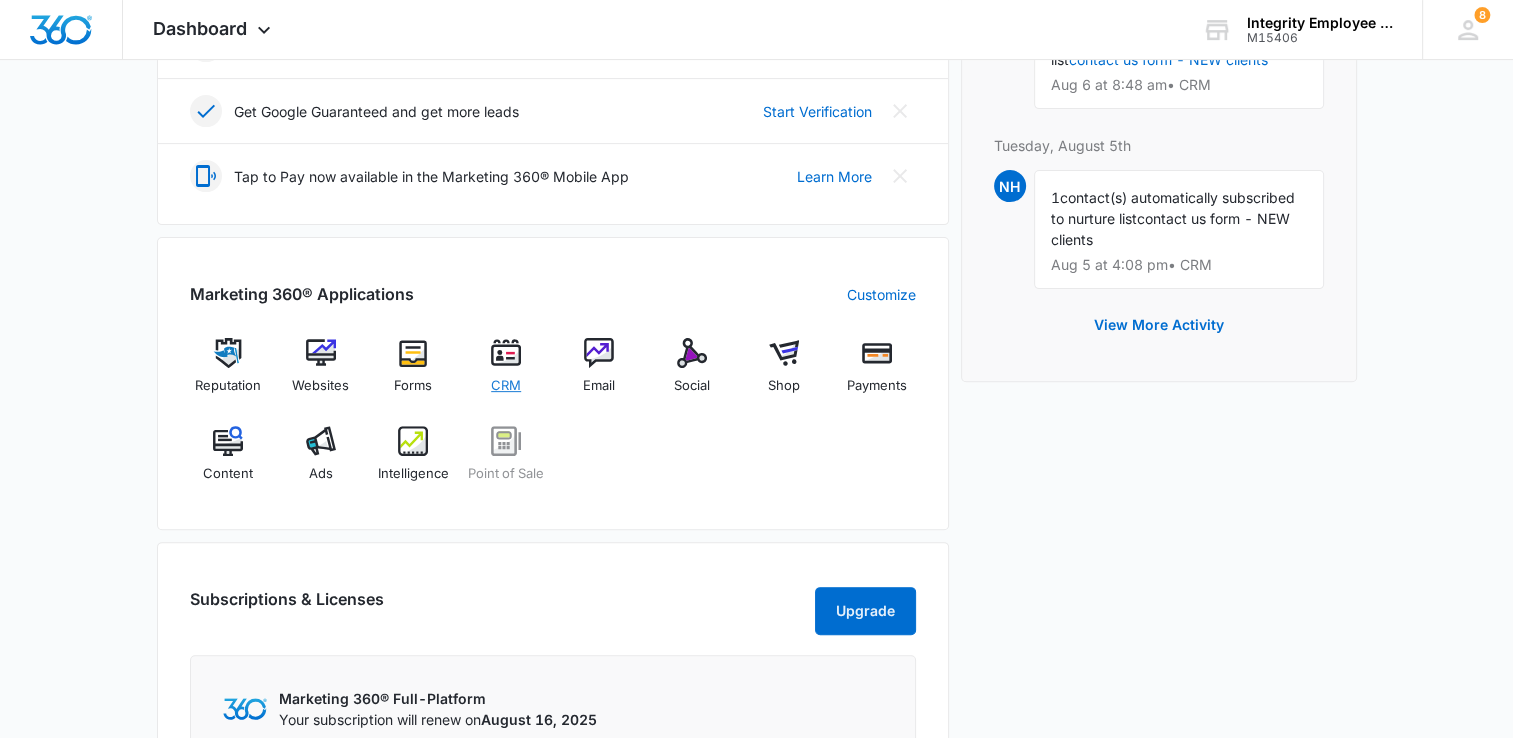 click at bounding box center [506, 353] 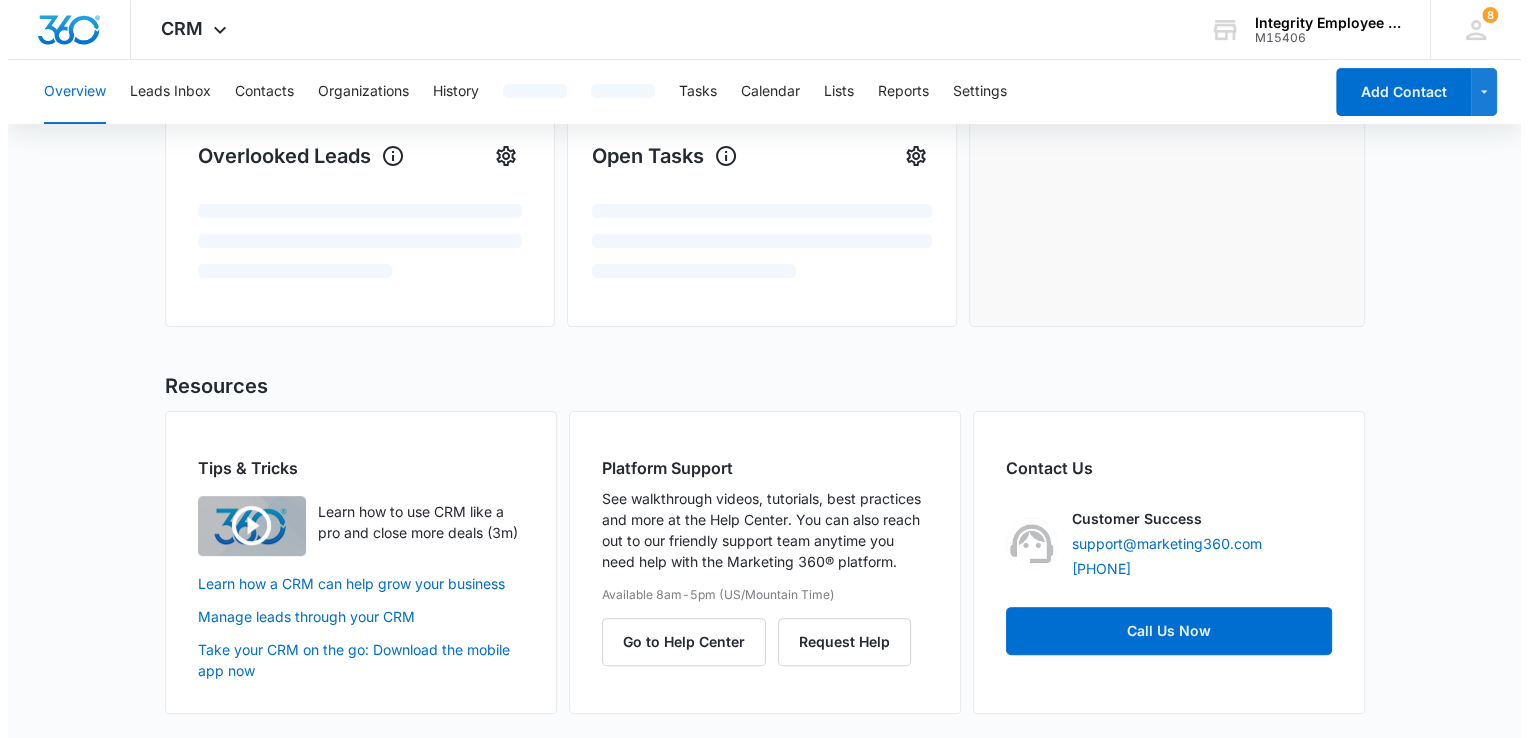 scroll, scrollTop: 0, scrollLeft: 0, axis: both 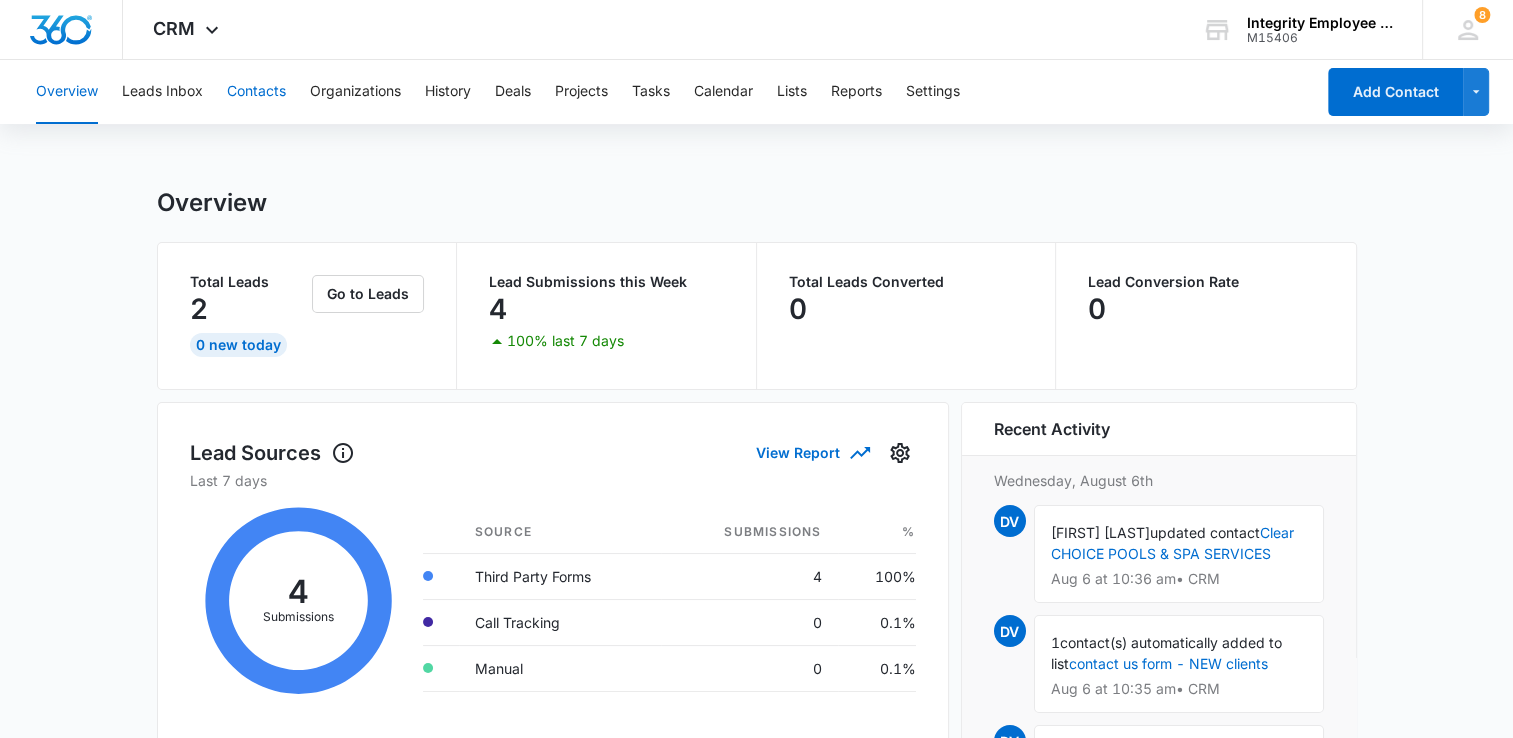 click on "Contacts" at bounding box center (256, 92) 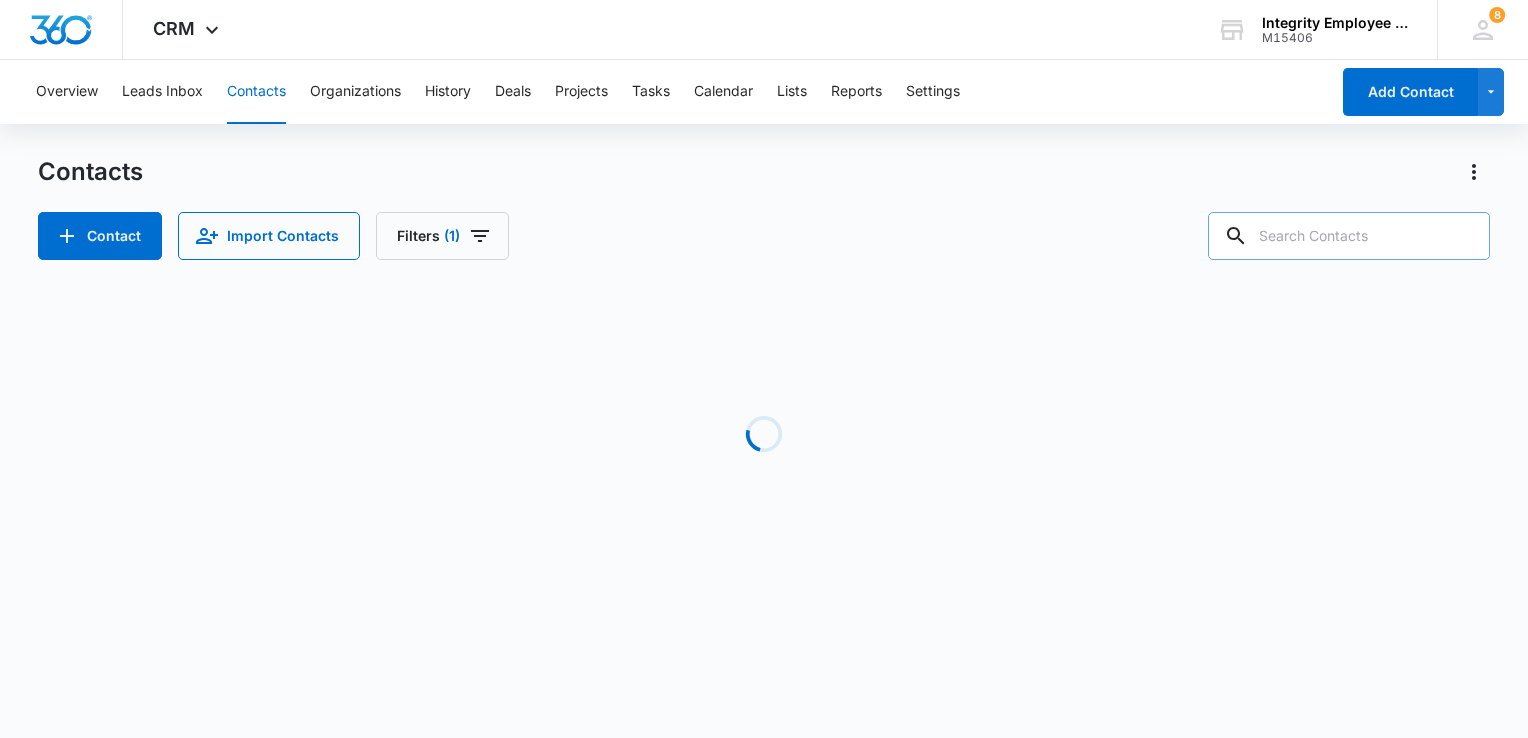 click at bounding box center (1349, 236) 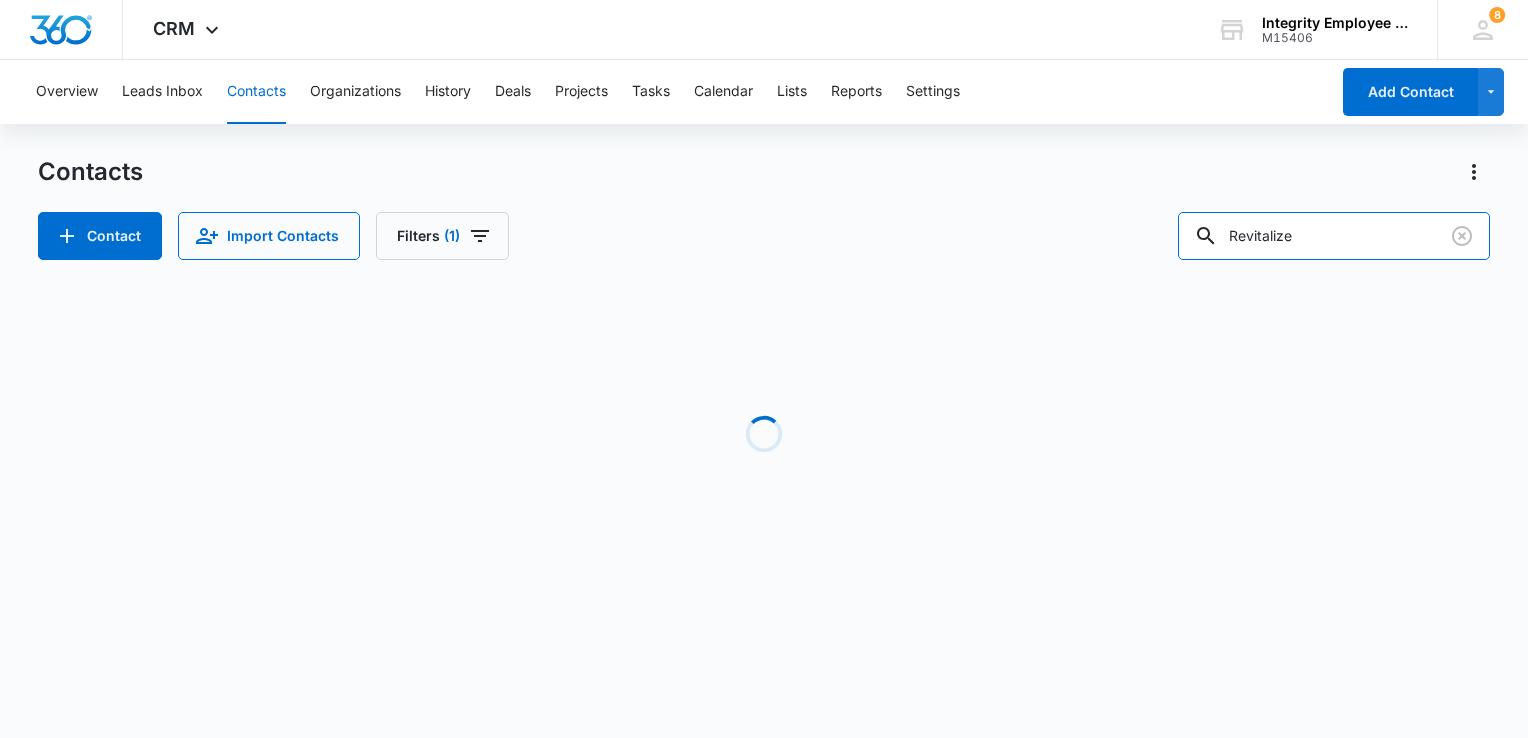 type on "Revitalize" 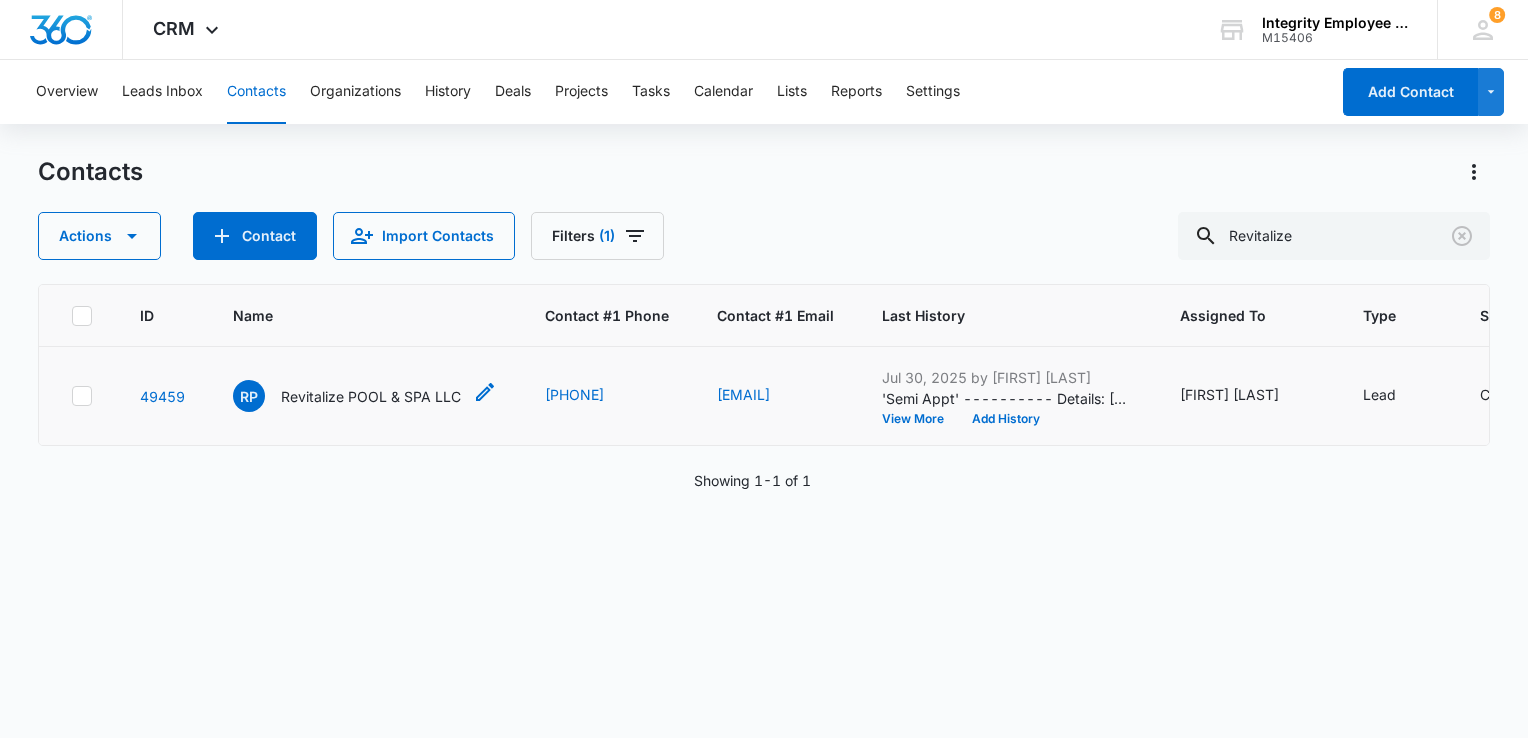 click on "Revitalize POOL & SPA LLC" at bounding box center (371, 396) 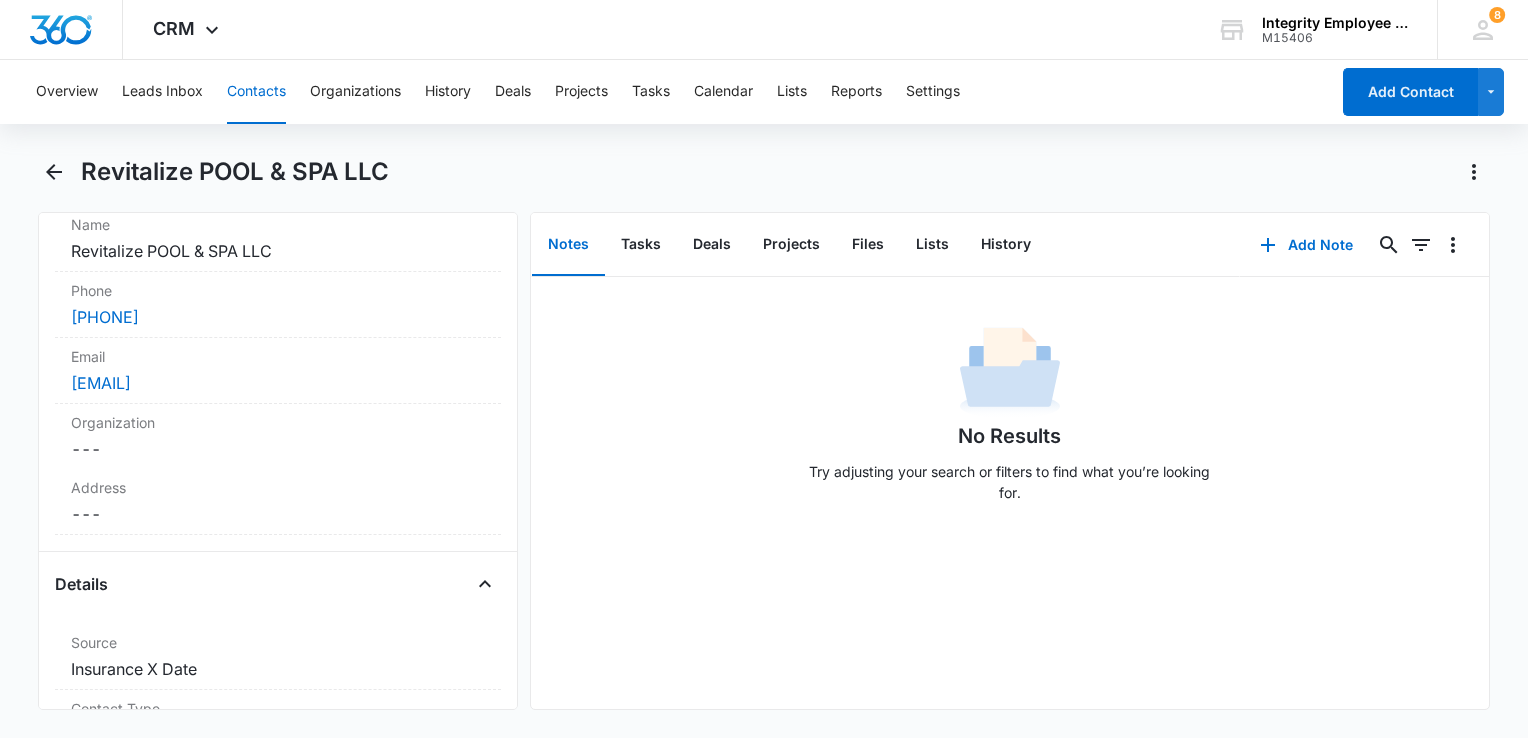 scroll, scrollTop: 300, scrollLeft: 0, axis: vertical 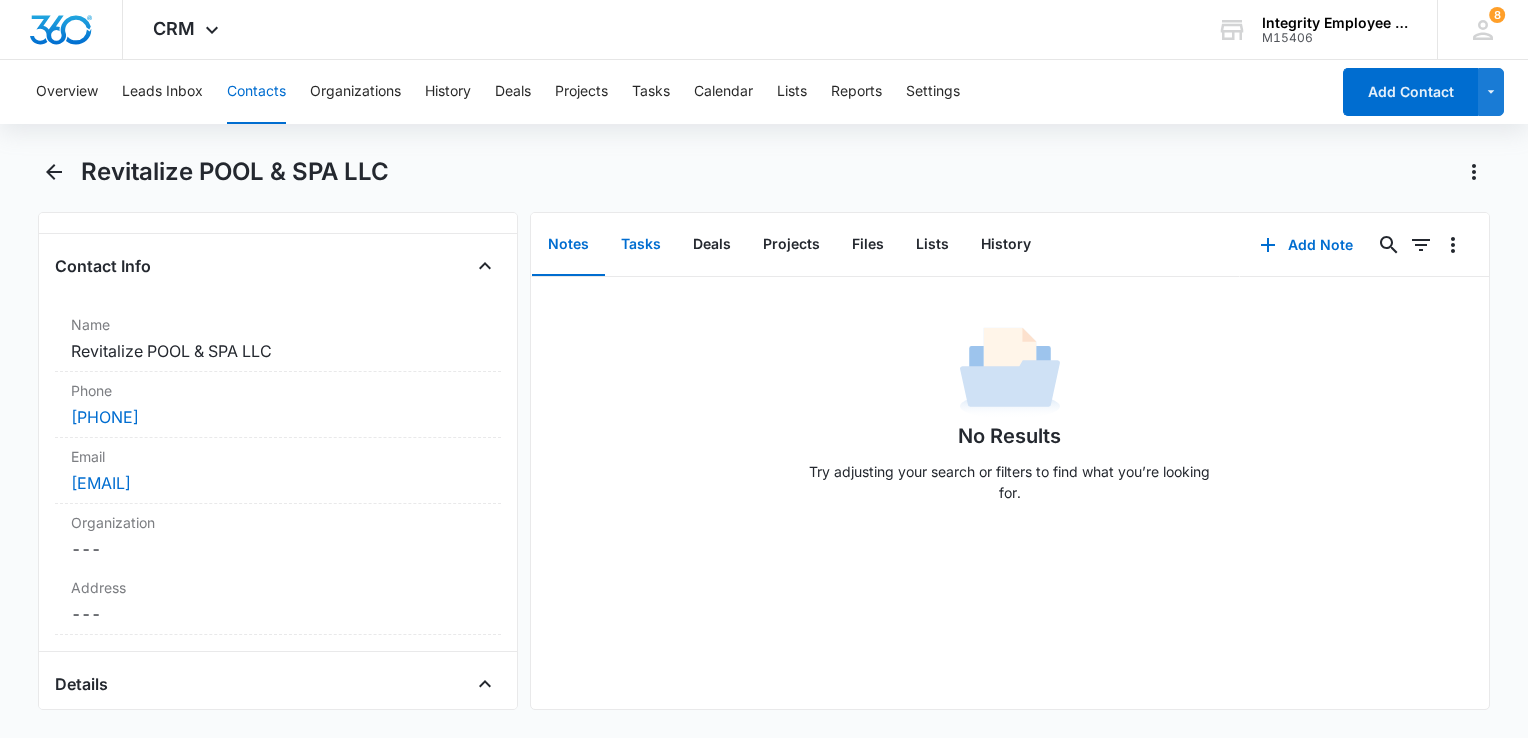 click on "Tasks" at bounding box center (641, 245) 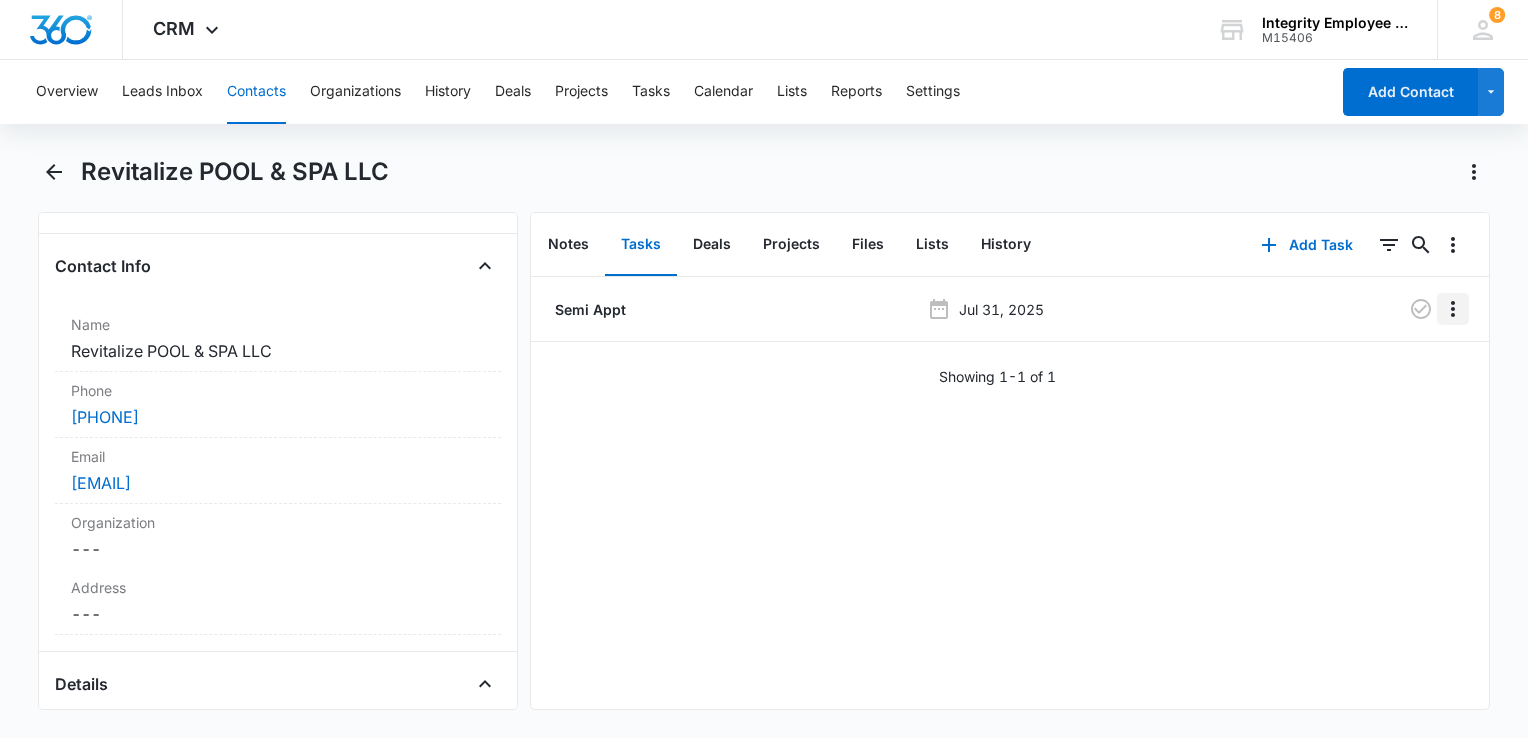 drag, startPoint x: 1444, startPoint y: 312, endPoint x: 1422, endPoint y: 345, distance: 39.661064 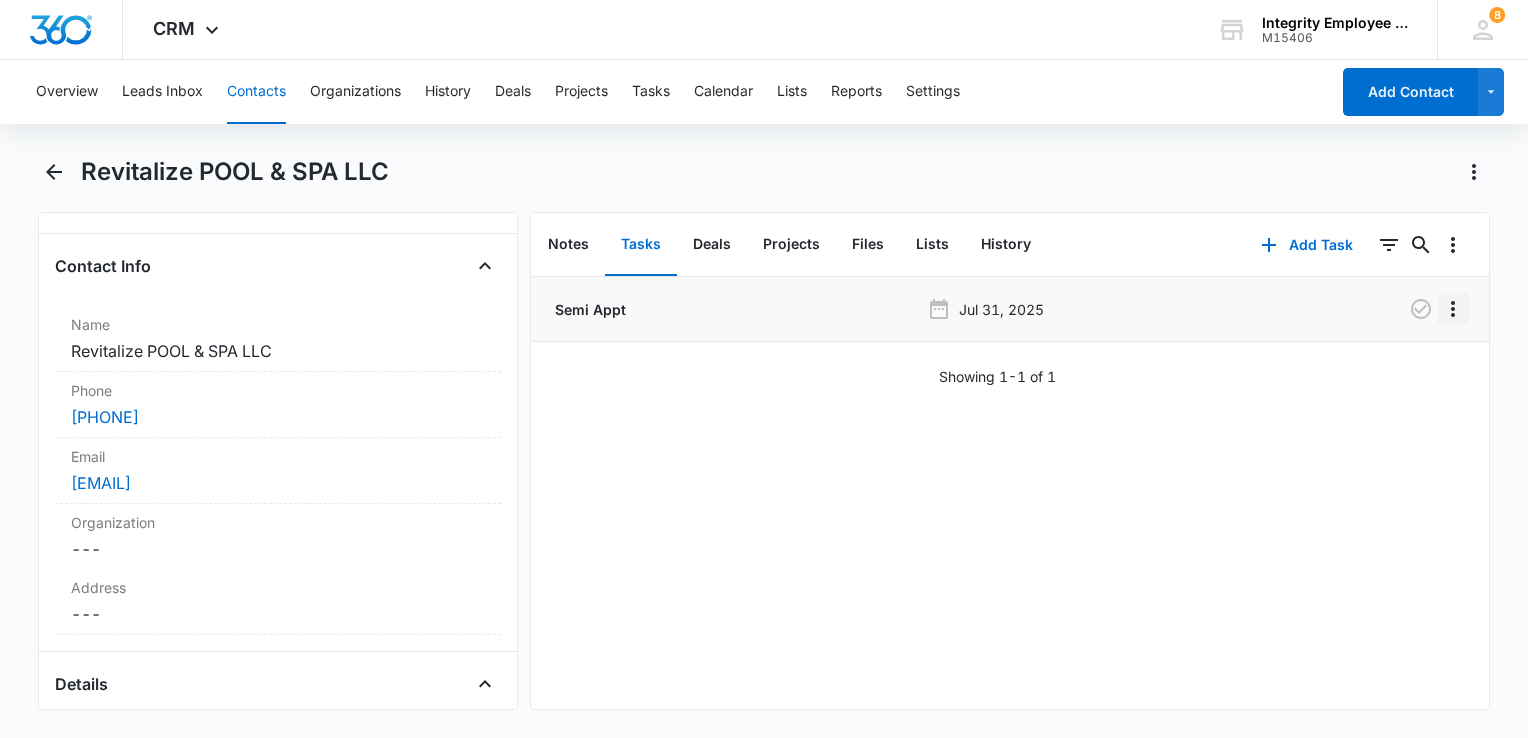 click 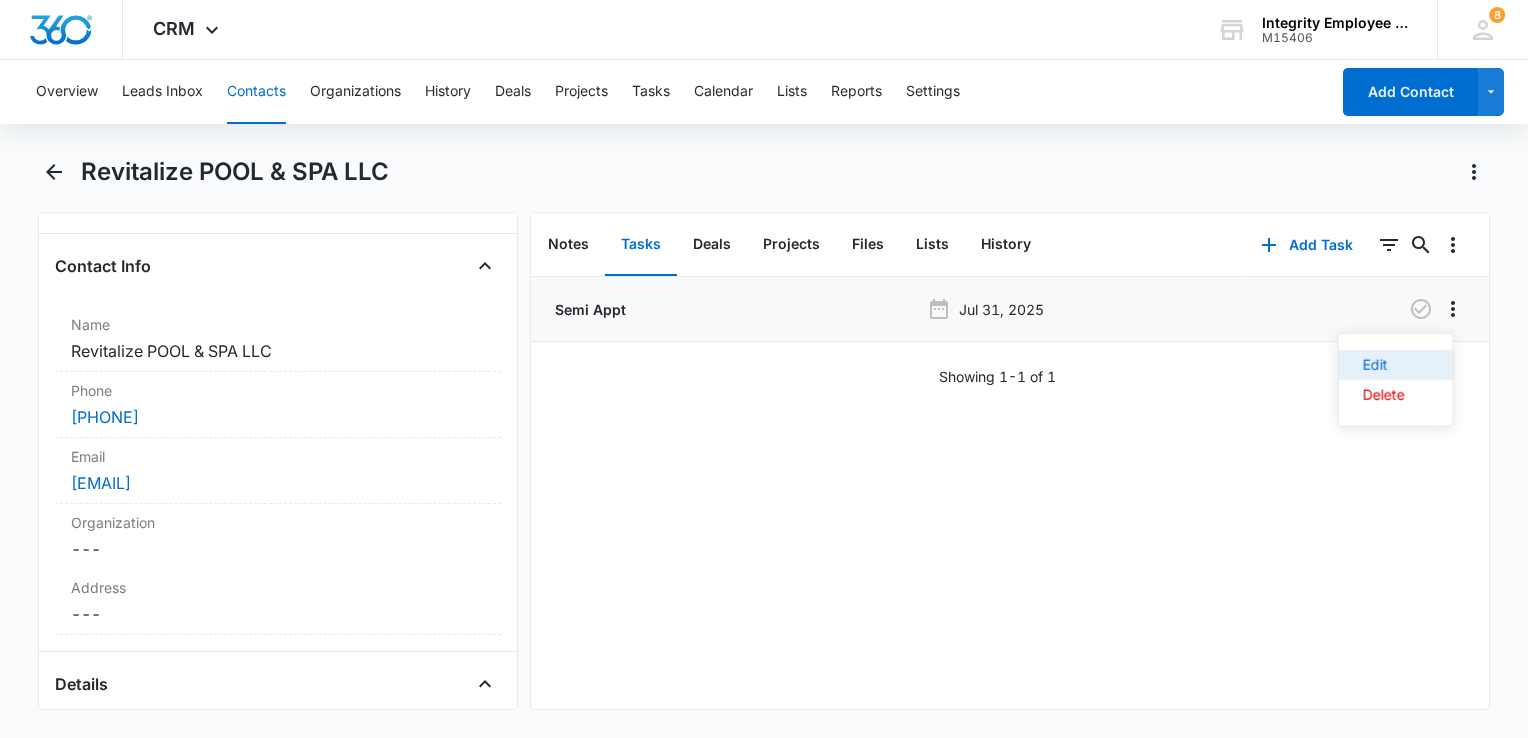 click on "Edit" at bounding box center [1384, 365] 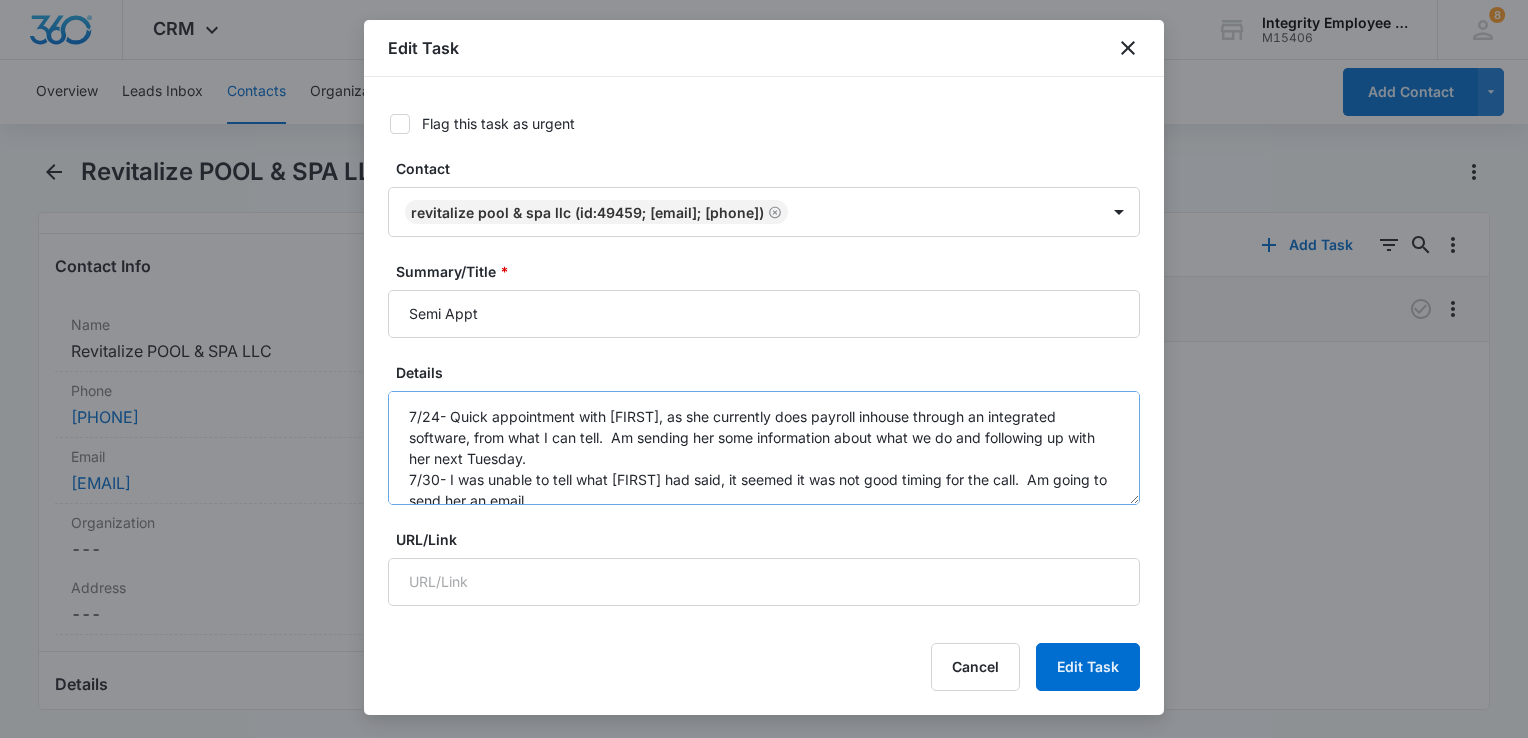 scroll, scrollTop: 20, scrollLeft: 0, axis: vertical 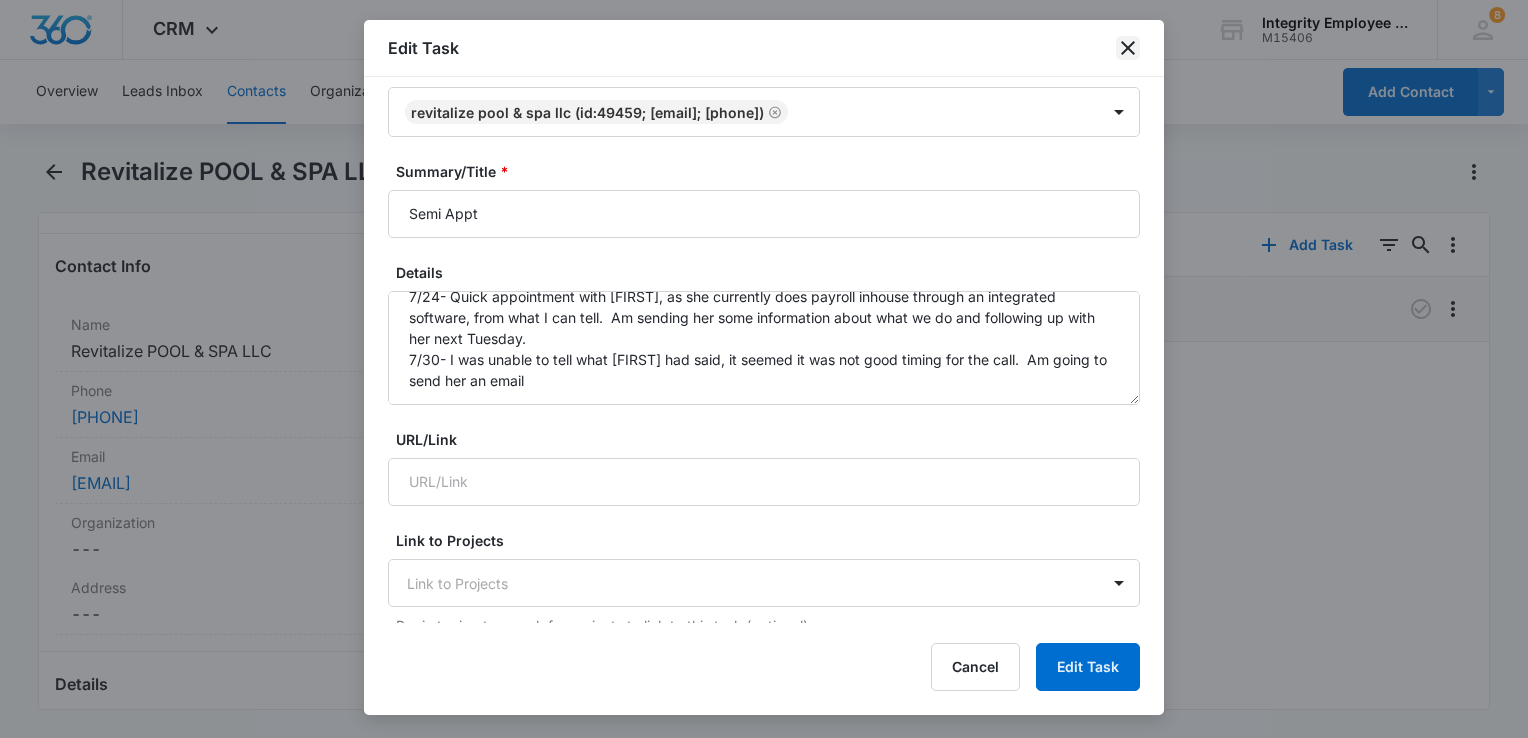 click 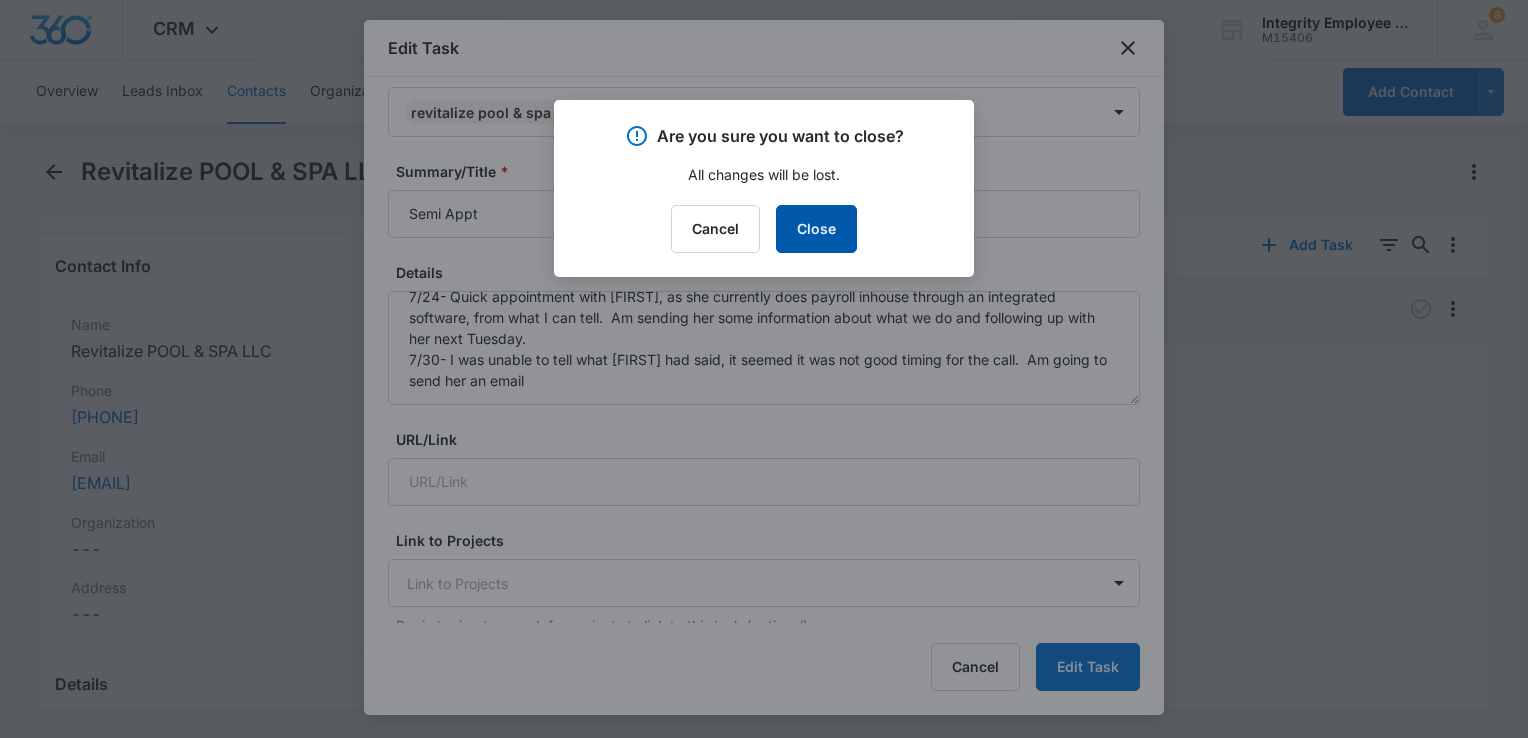 click on "Close" at bounding box center (816, 229) 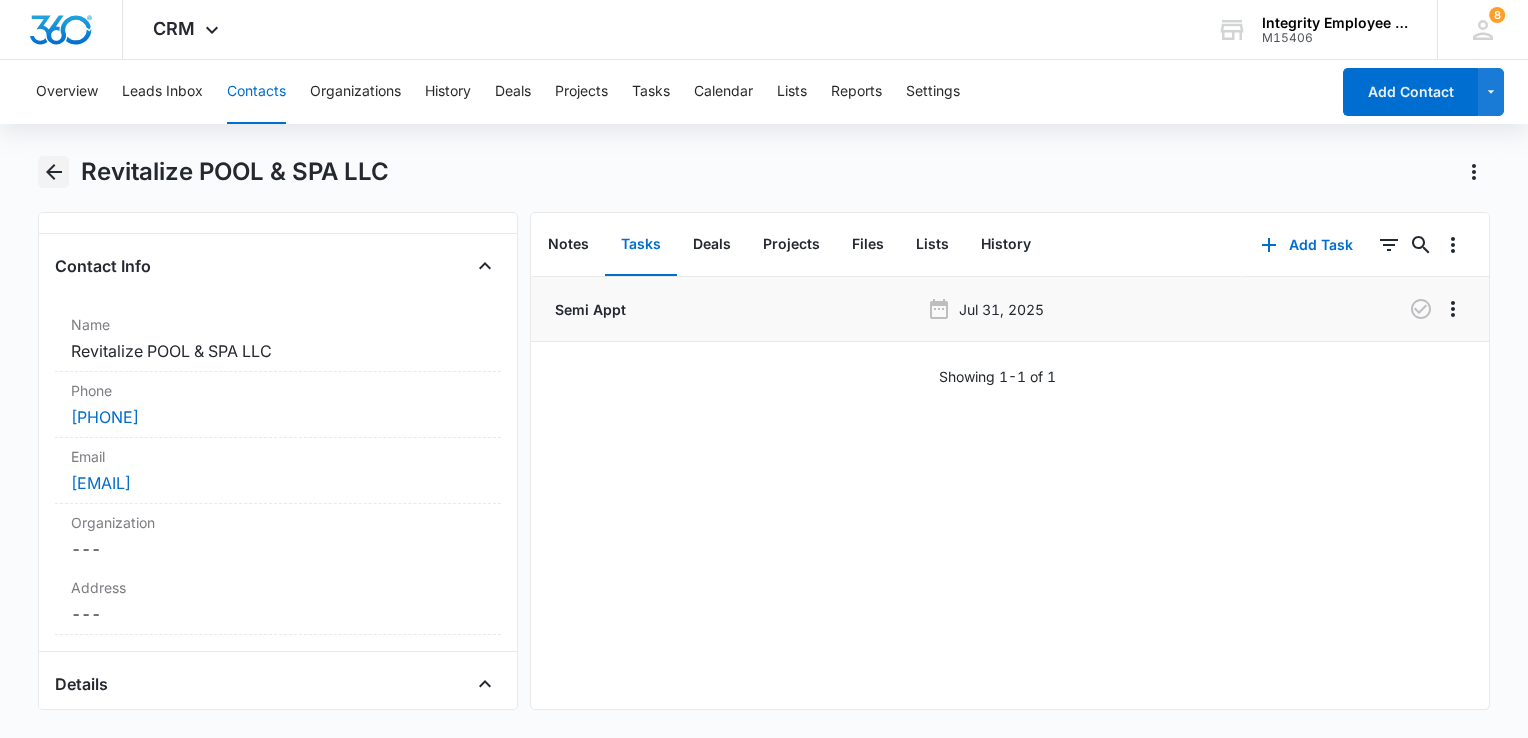 click 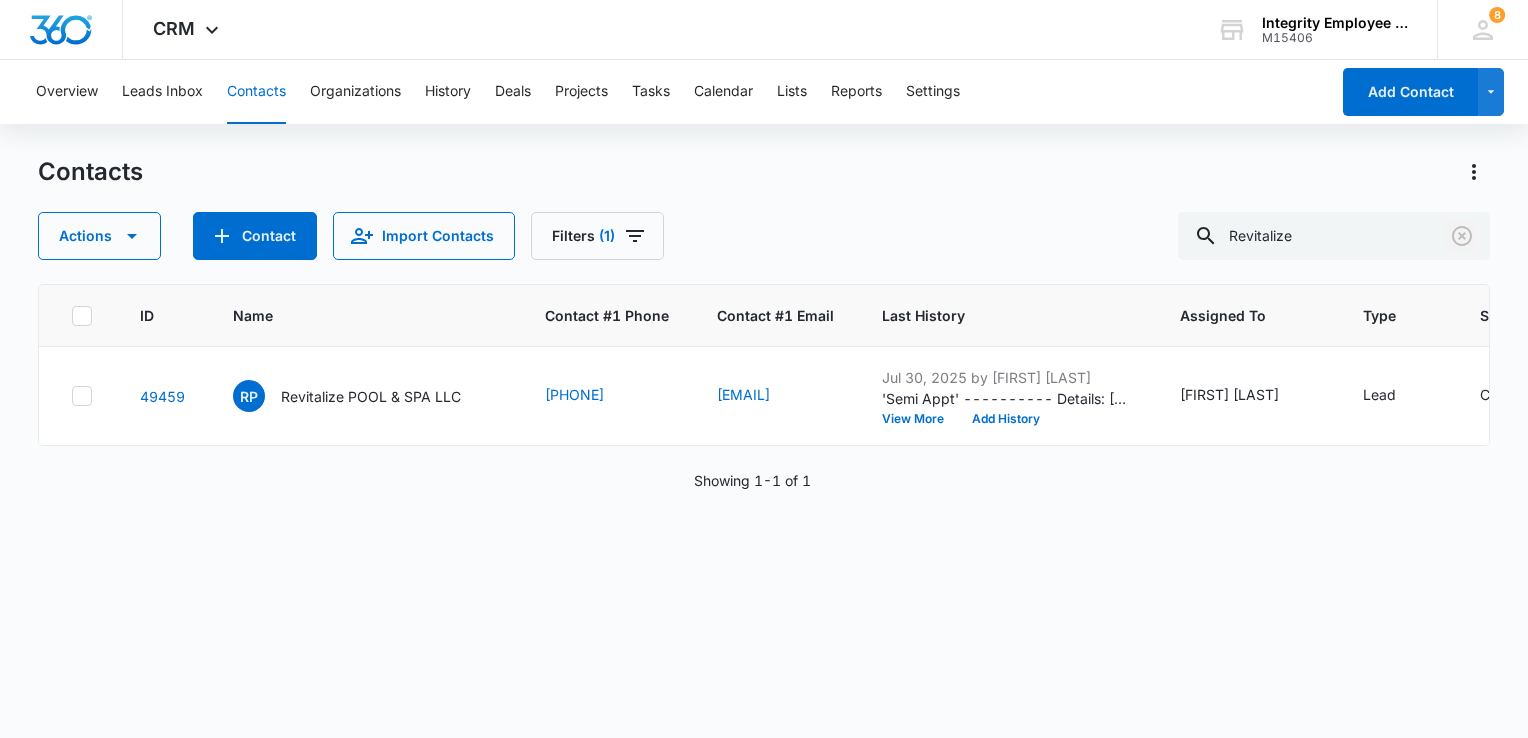 drag, startPoint x: 1462, startPoint y: 238, endPoint x: 1380, endPoint y: 322, distance: 117.388245 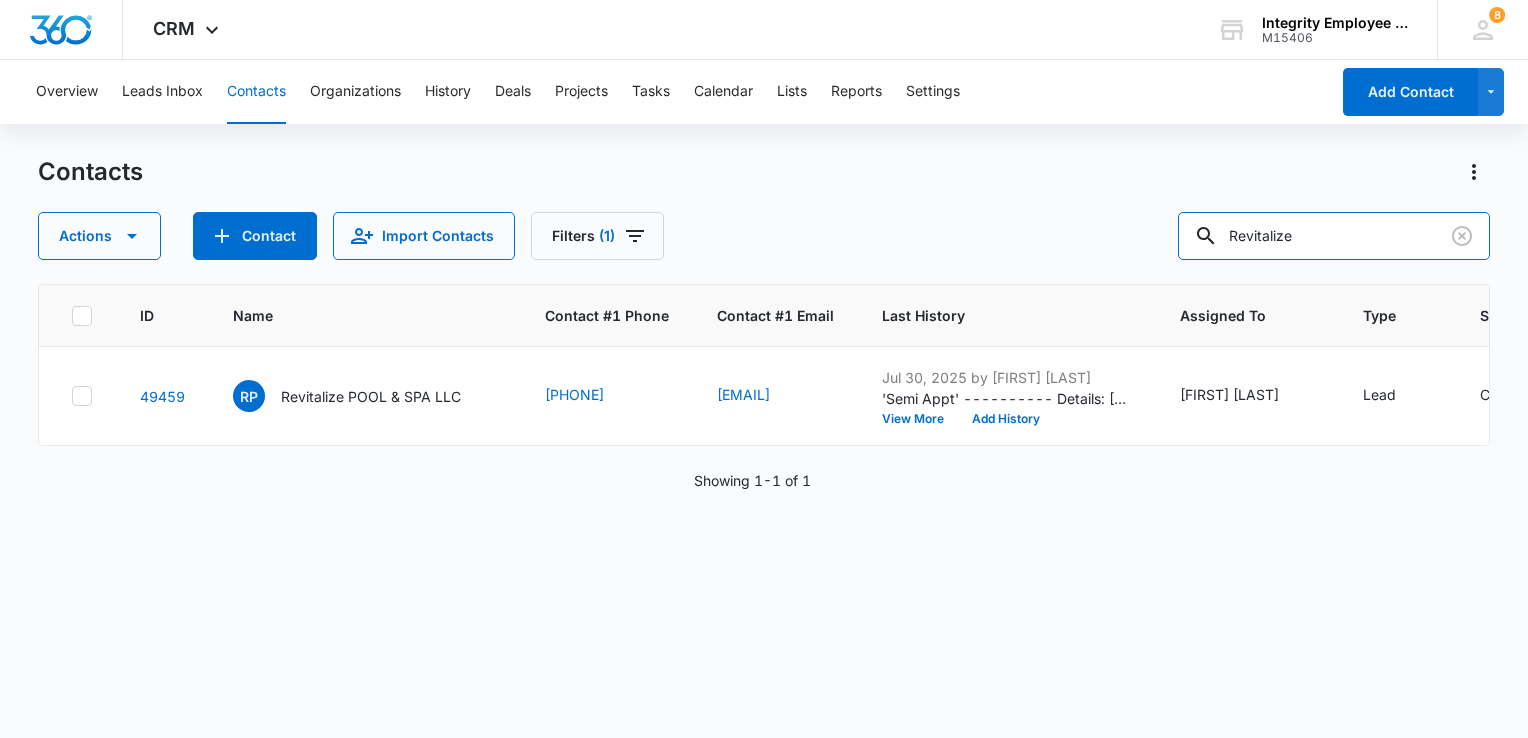 type 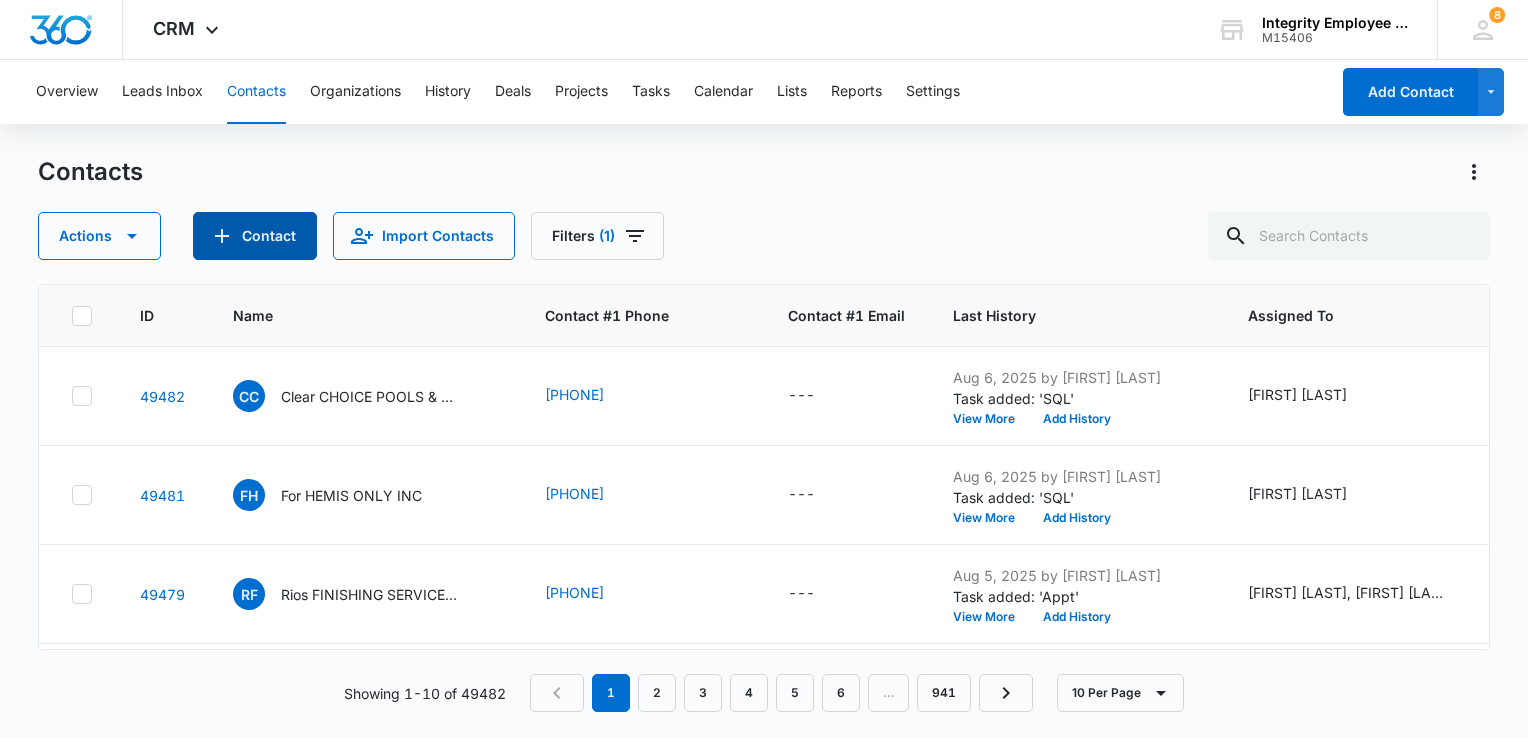 click on "Contact" at bounding box center (255, 236) 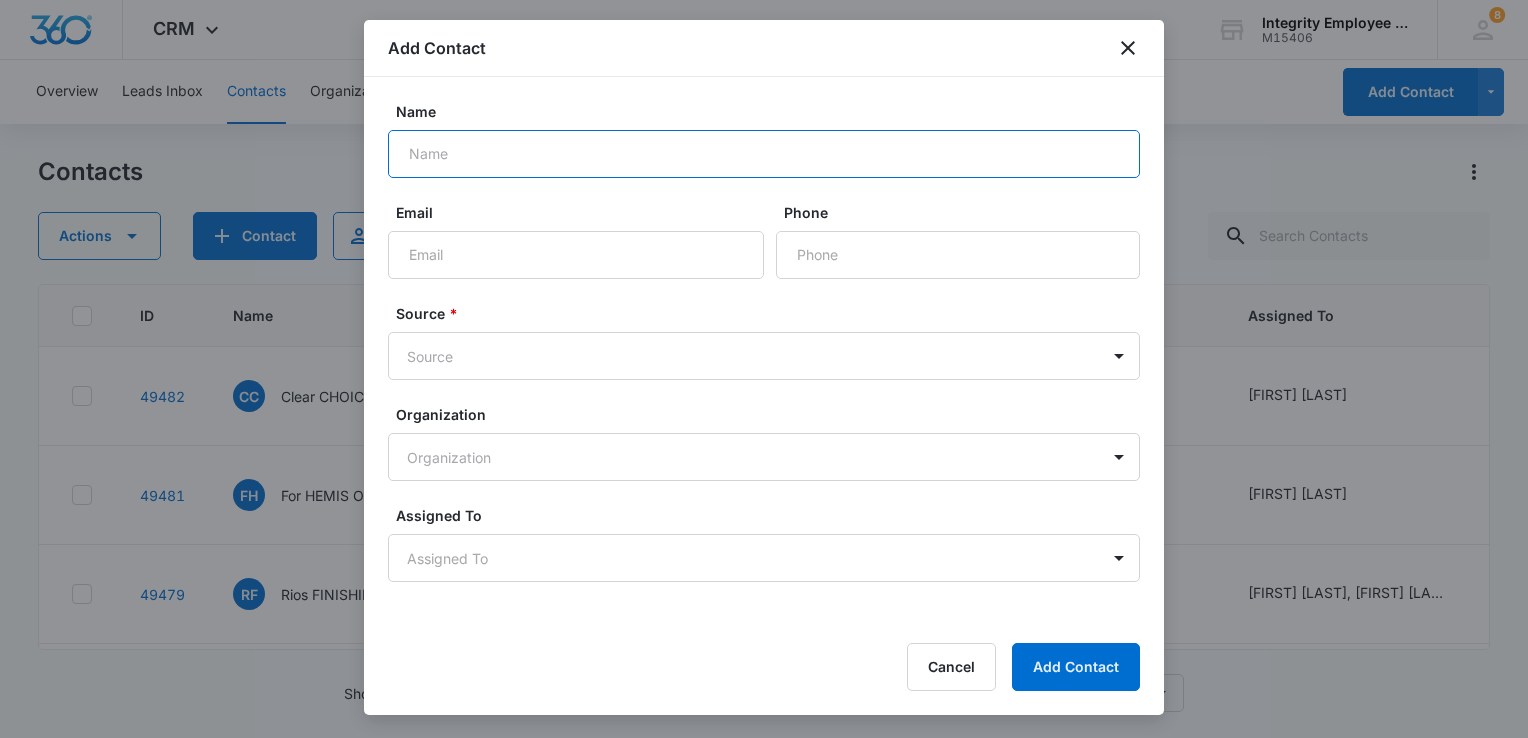 click on "Name" at bounding box center [764, 154] 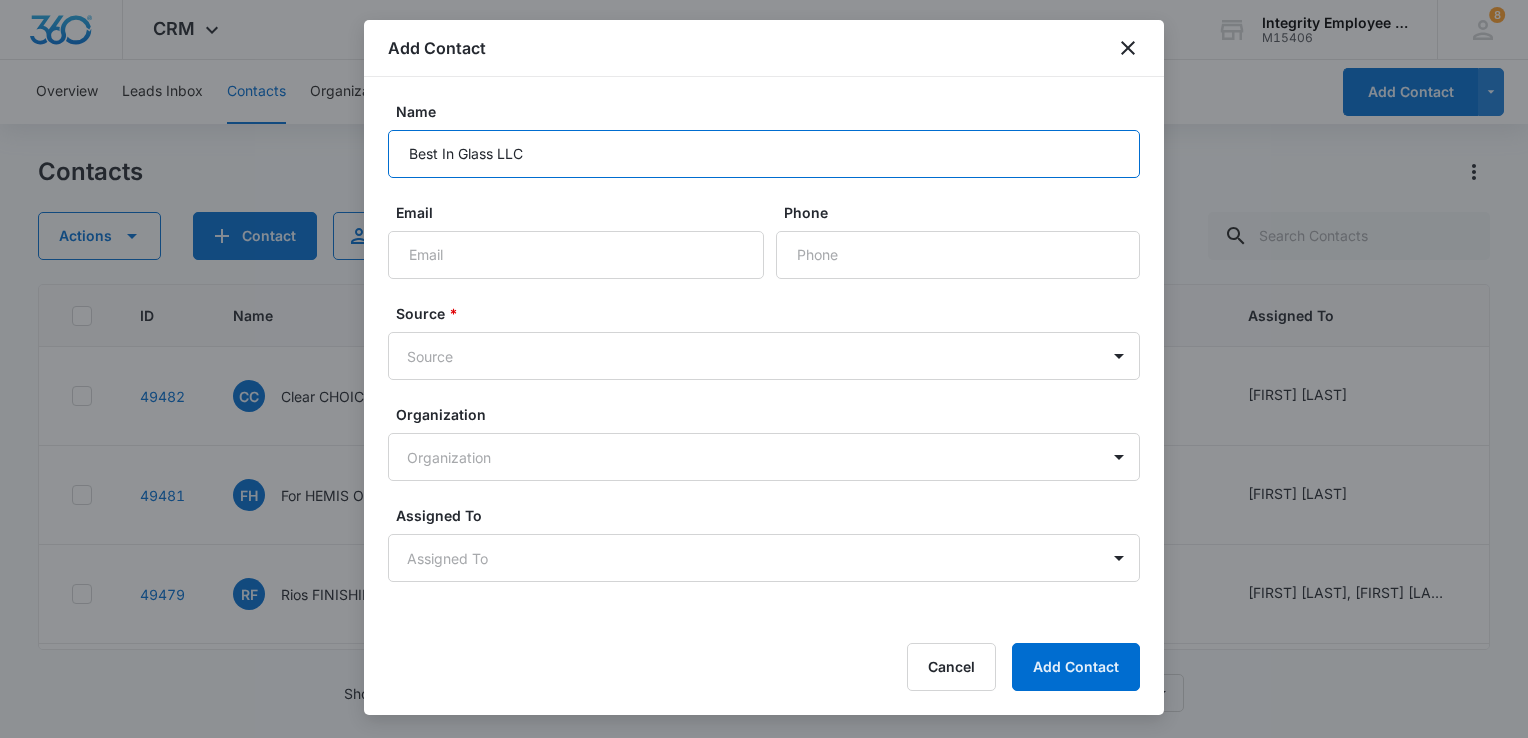 type on "Best In Glass LLC" 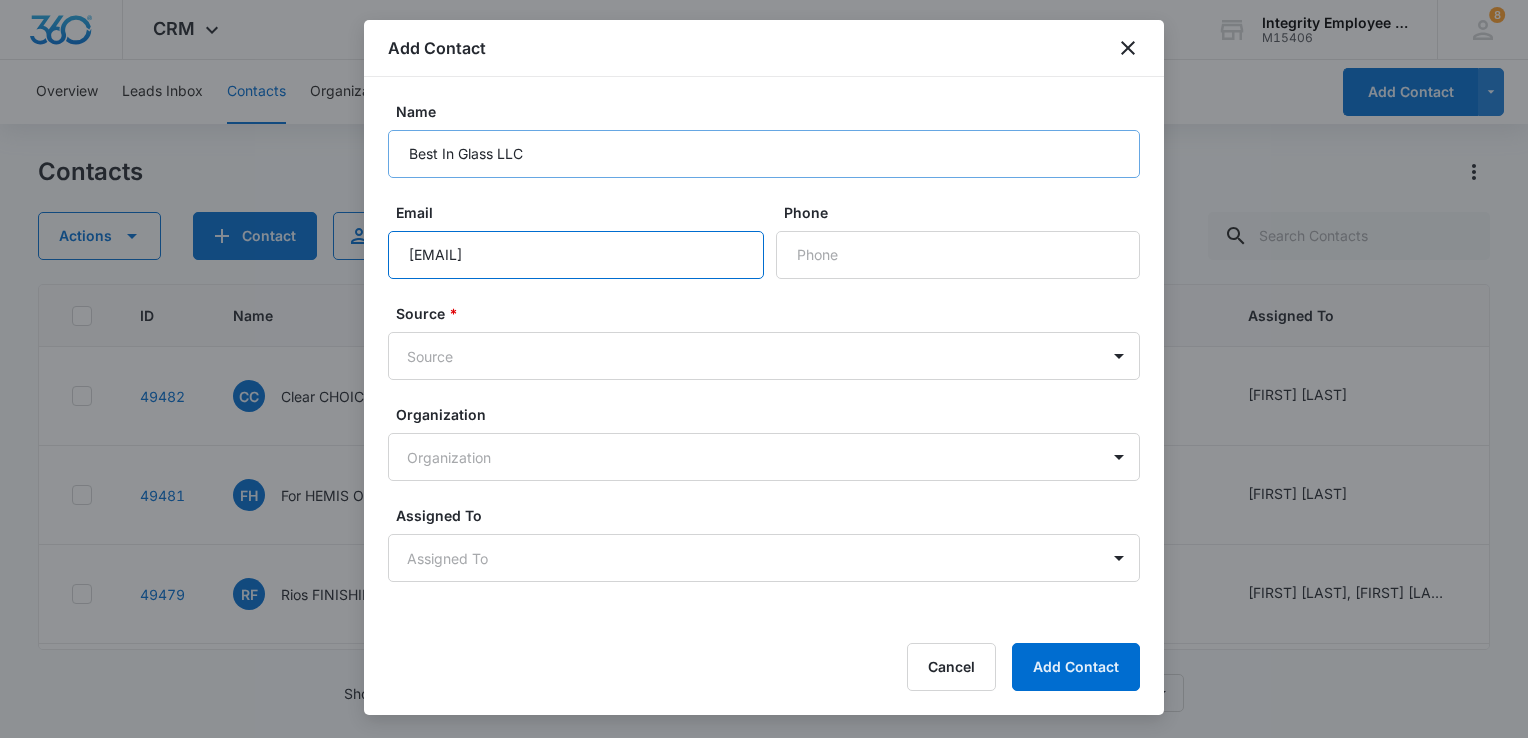 type on "[EMAIL]" 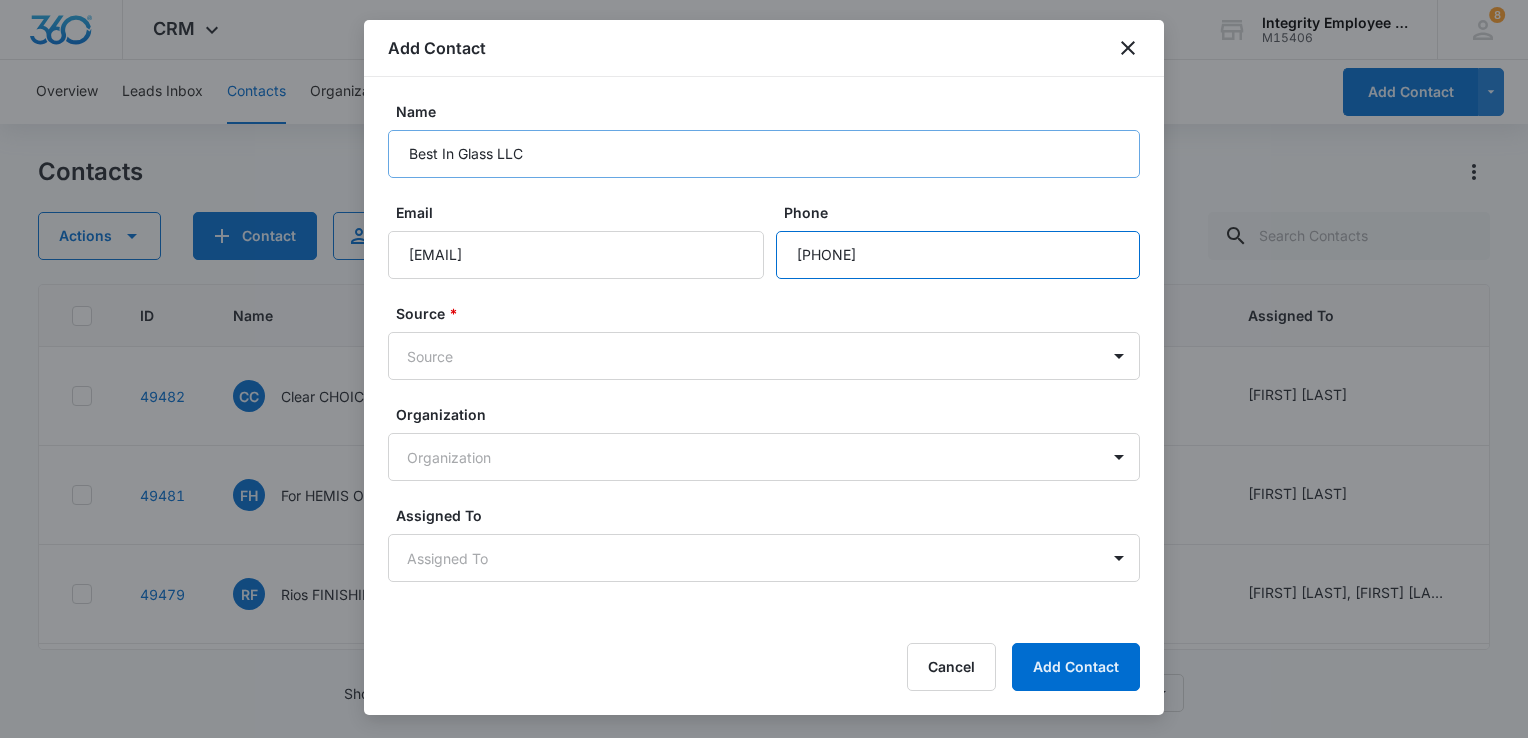 type on "[PHONE]" 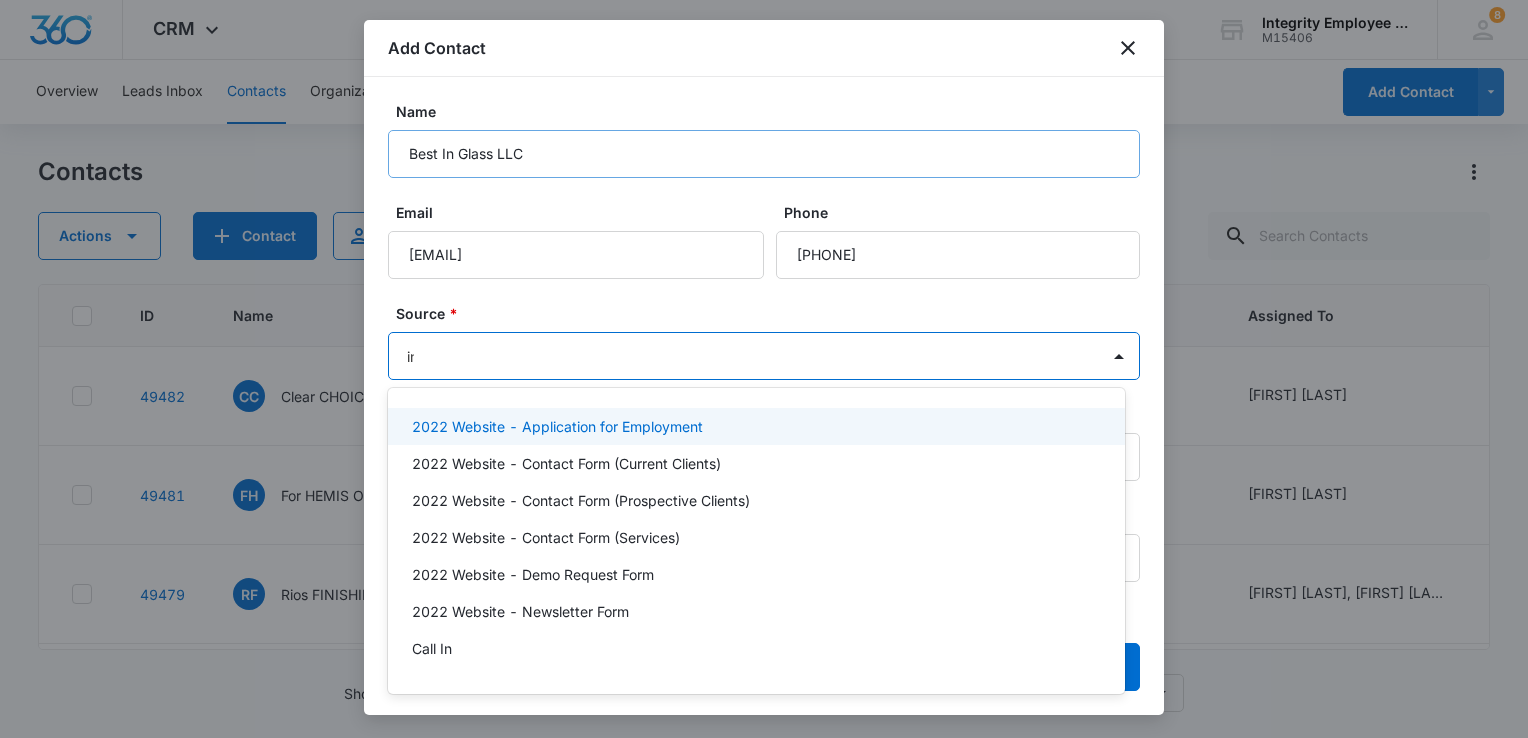 type on "ins" 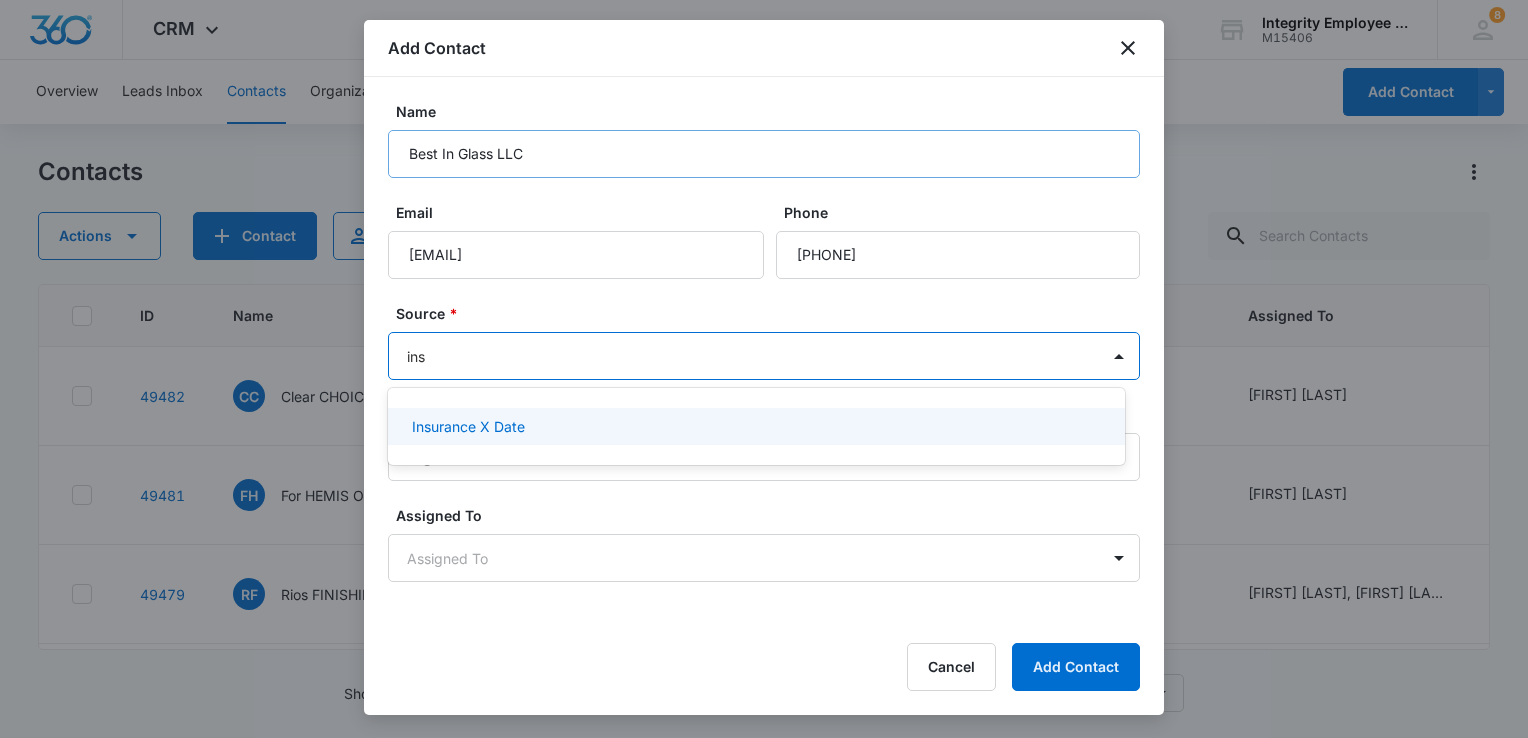 type 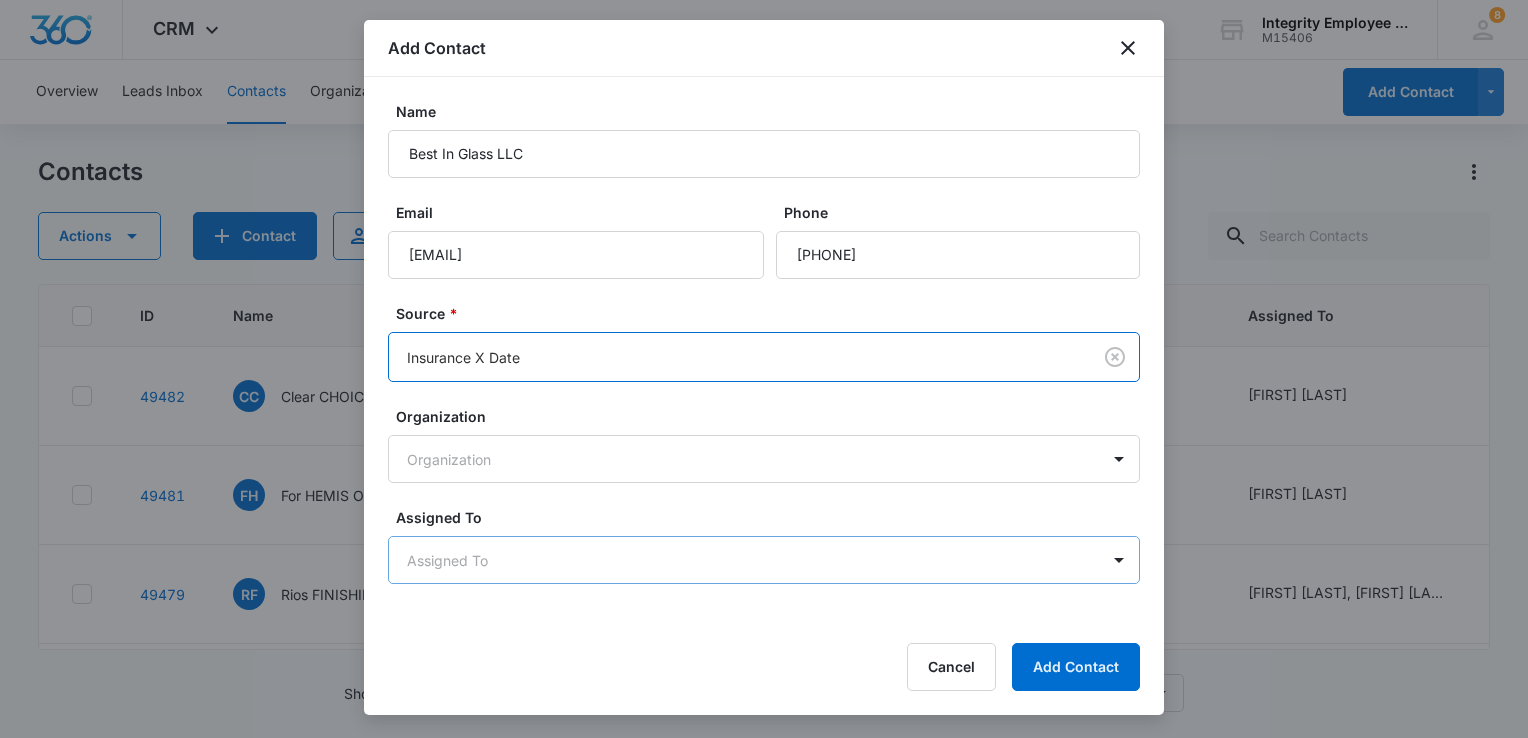 click on "CRM Apps Reputation Websites Forms CRM Email Social Shop Payments POS Content Ads Intelligence Files Brand Settings Integrity Employee Leasing M15406 Your Accounts View All 8 DV [FIRST] [LAST] [EMAIL] My Profile 8 Notifications Support Logout Terms & Conditions &nbsp; &bull; &nbsp; Privacy Policy Overview Leads Inbox Contacts Organizations History Deals Projects Tasks Calendar Lists Reports Settings Add Contact Contacts Actions Contact Import Contacts Filters (1) ID Name Contact #1 Phone Contact #1 Email Last History Assigned To Type Status Company Address Communication Contact #1 First Contact #1 Last Contact #2 First Contact #2 Last Contact #2 Phone 49482 CC Clear CHOICE POOLS & SPA SERVICES (727) 786-3913 --- Aug 6, 2025 by [FIRST] [LAST] Task added: 'SQL' View More Add History [FIRST] [LAST] Lead Warm --- --- Karen --- --- --- --- 49481 FH For HEMIS ONLY INC (727) 386-5375 --- Aug 6, 2025 by [FIRST] [LAST] Task added: 'SQL' View More Add History [FIRST] [LAST] Lead Cold --- --- Adell --- --- --- --- 49479" at bounding box center [764, 369] 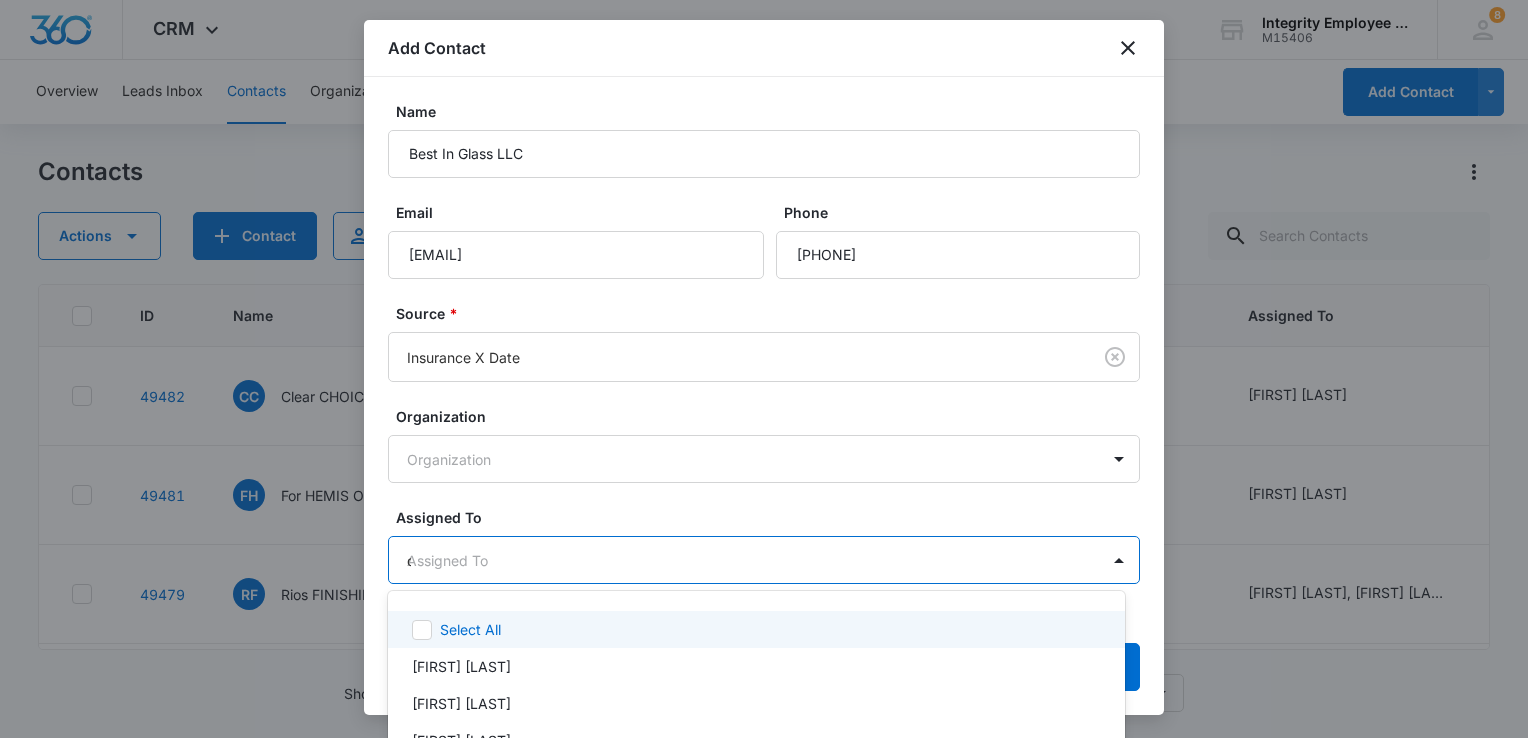 type on "da" 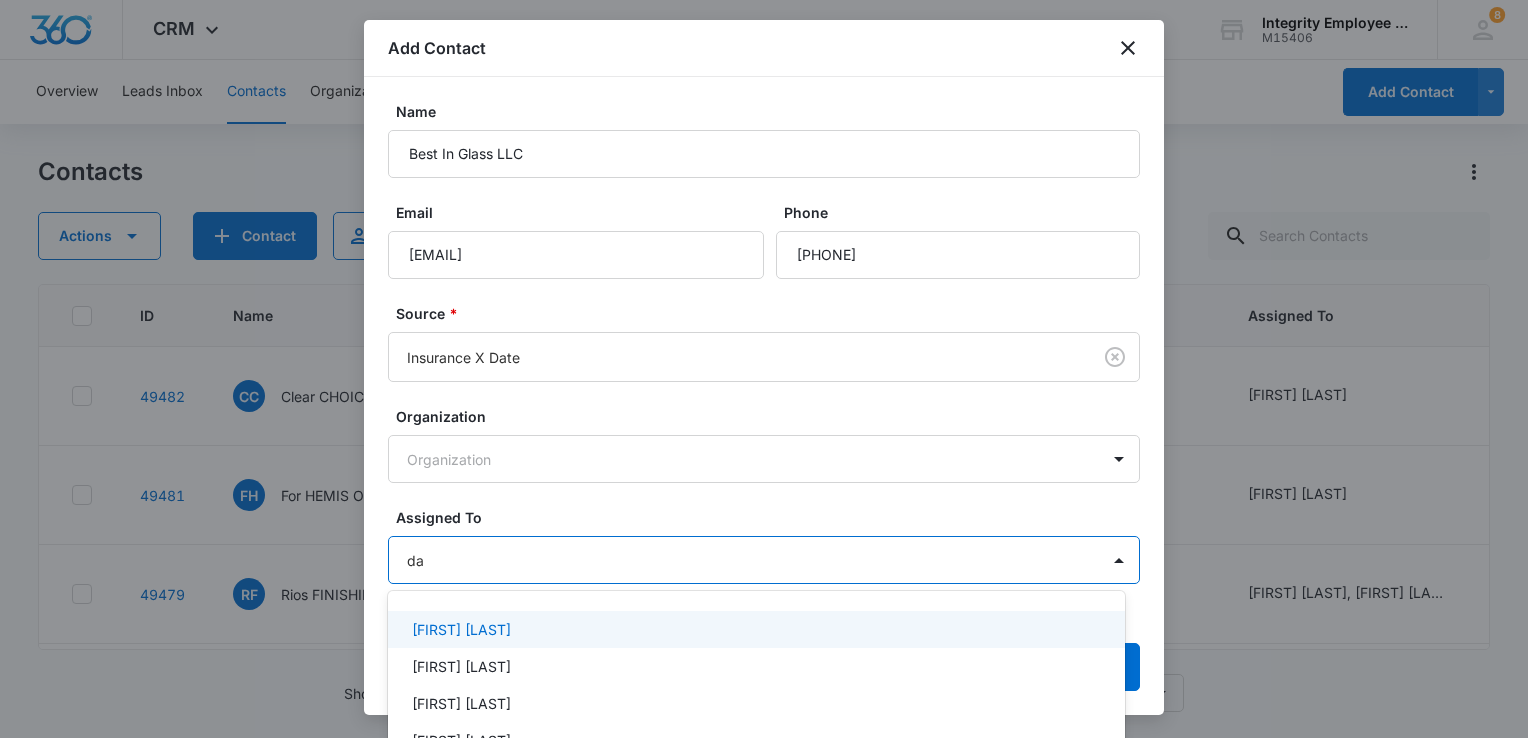 click on "[FIRST] [LAST]" at bounding box center (756, 629) 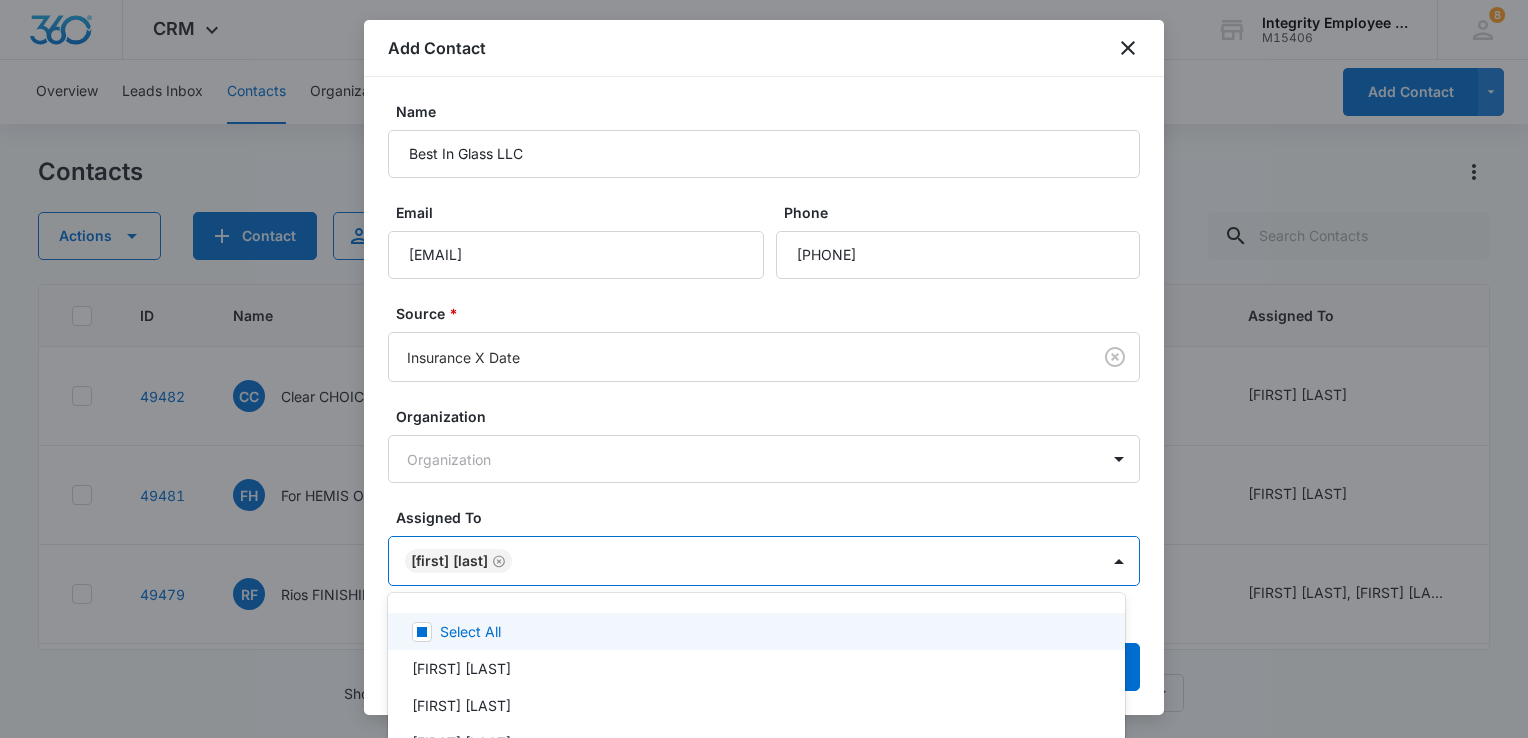click at bounding box center (764, 369) 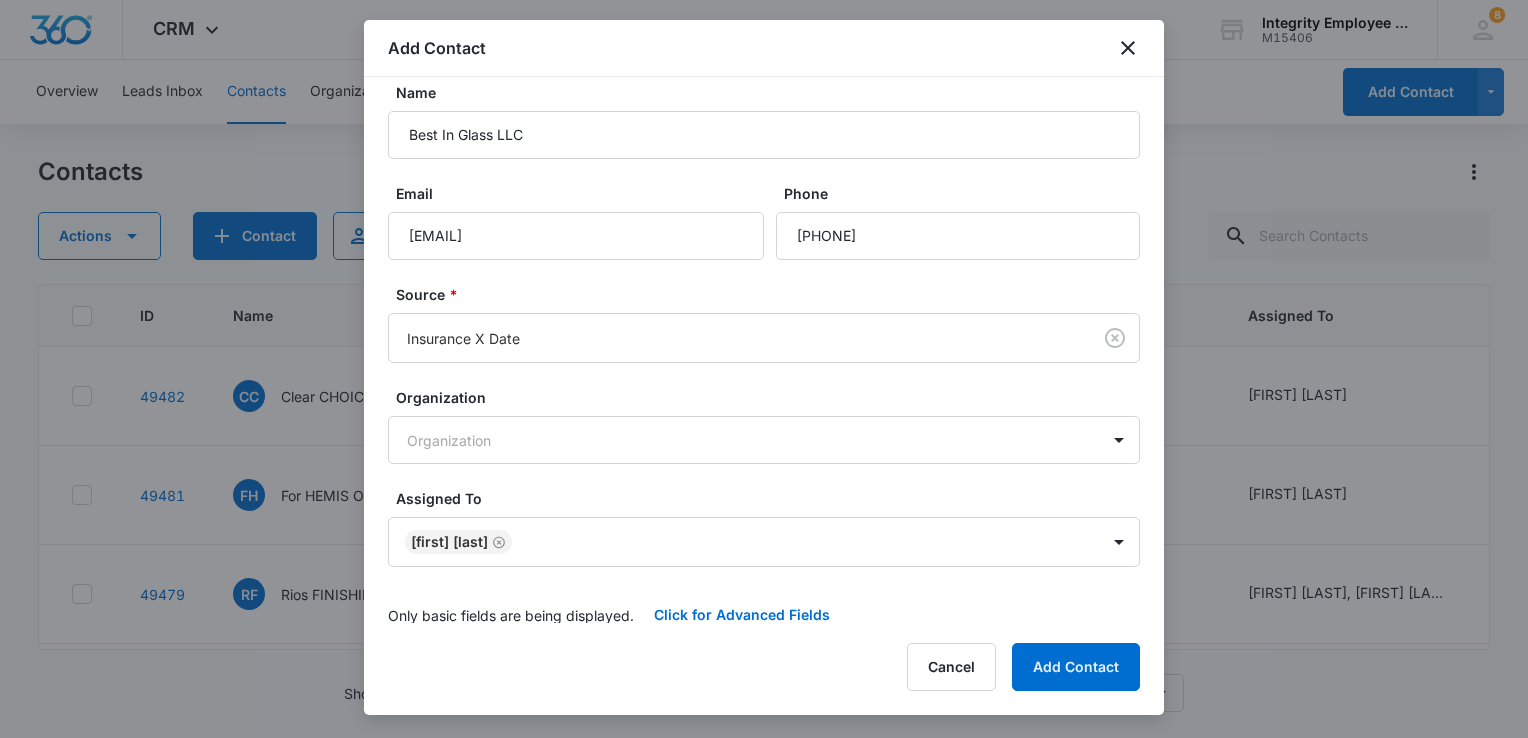 scroll, scrollTop: 33, scrollLeft: 0, axis: vertical 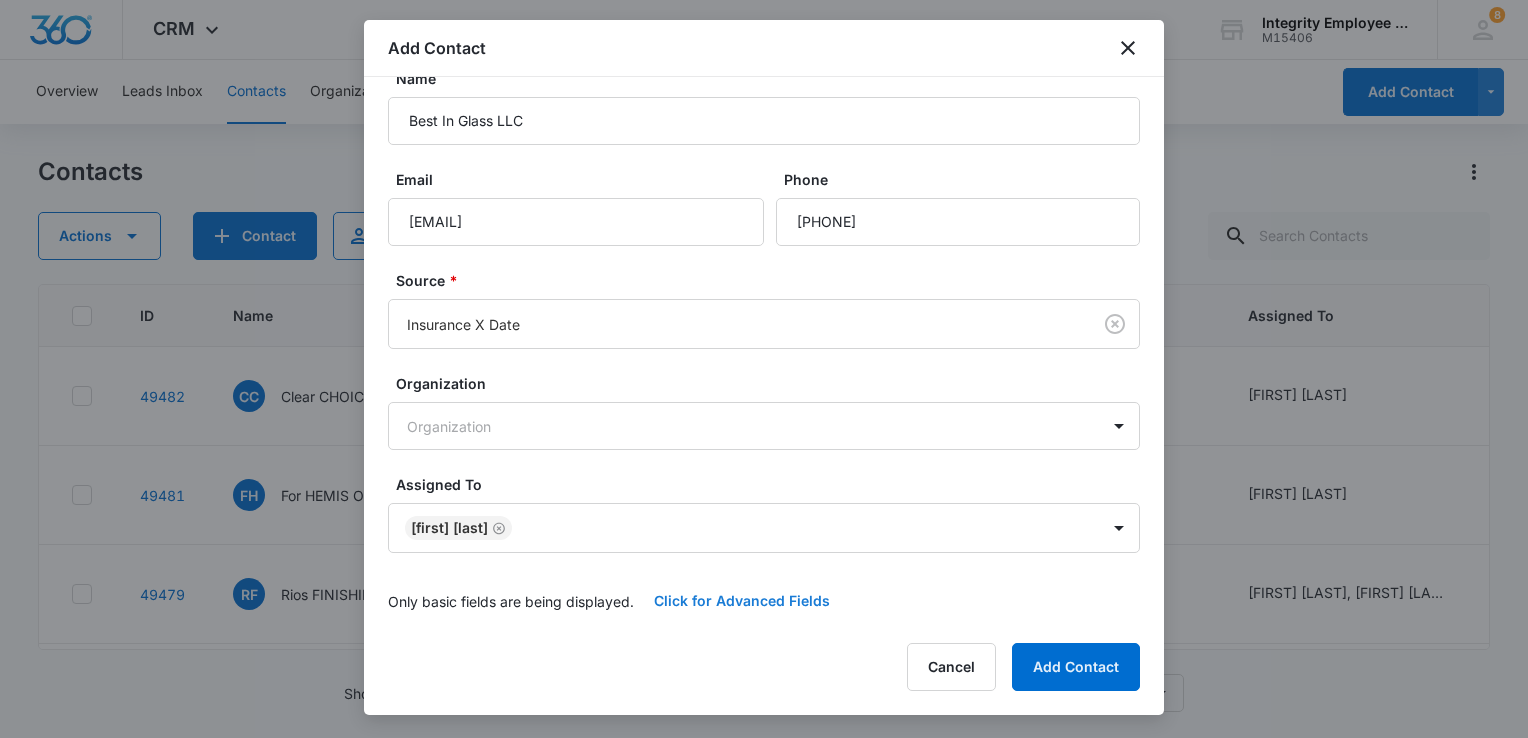 click on "Click for Advanced Fields" at bounding box center [742, 601] 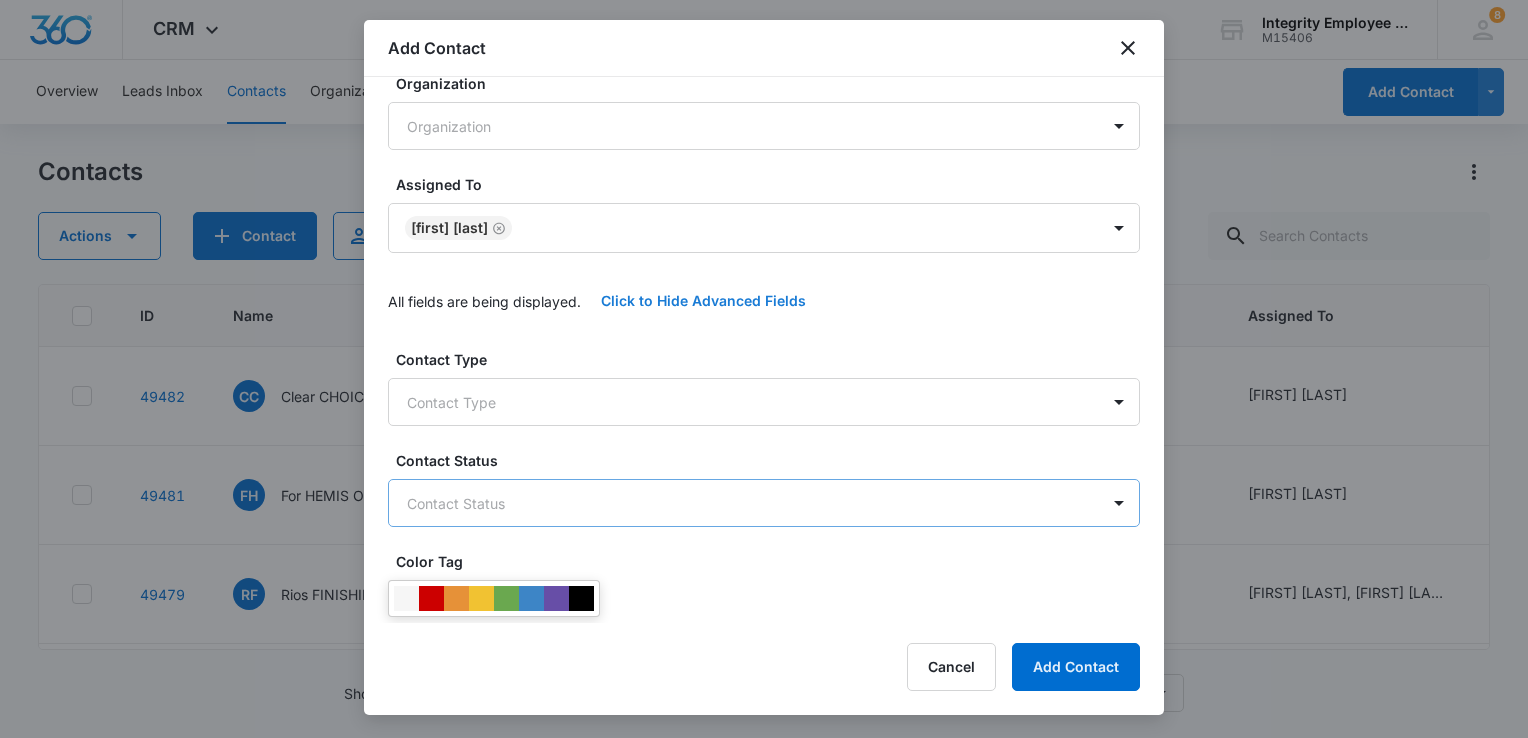 scroll, scrollTop: 433, scrollLeft: 0, axis: vertical 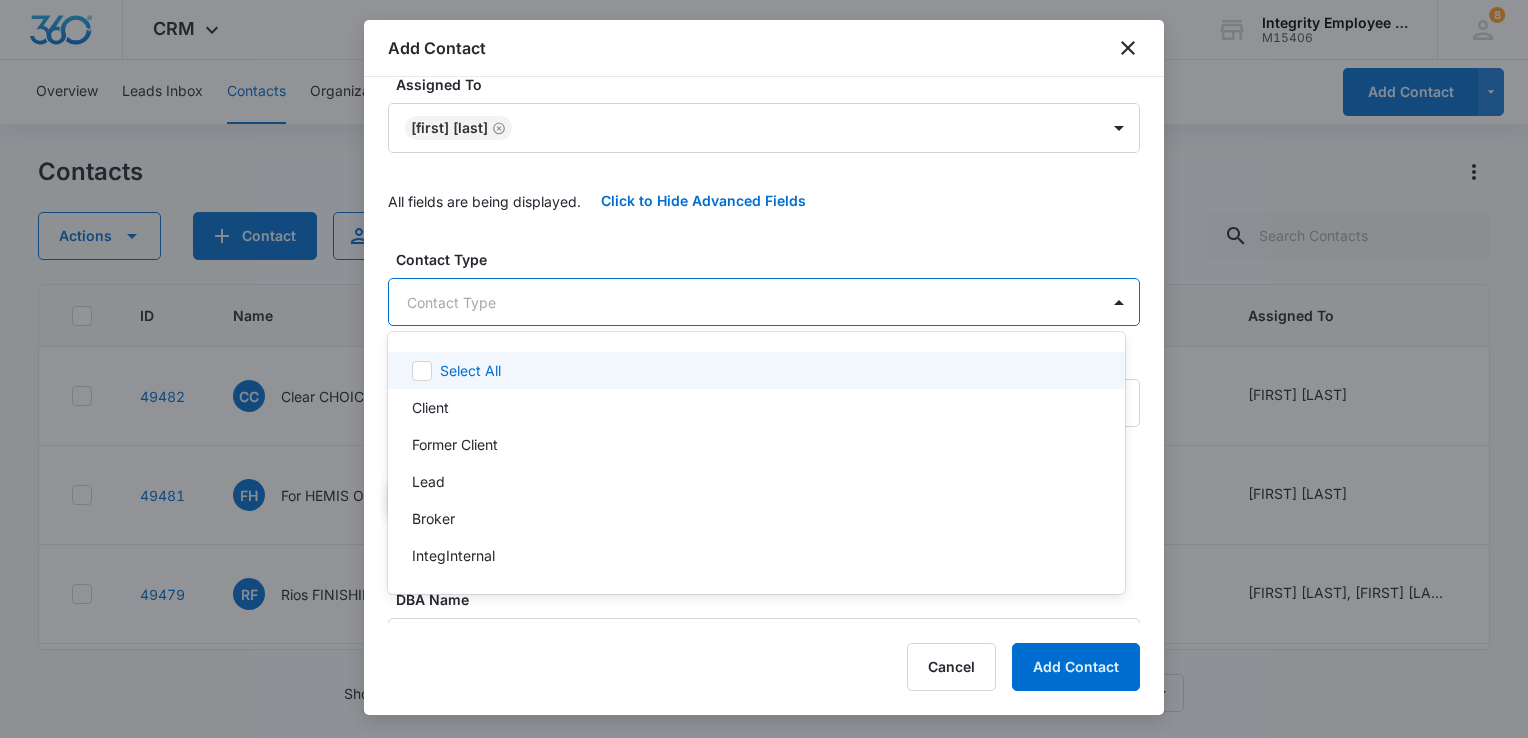 click on "CRM Apps Reputation Websites Forms CRM Email Social Shop Payments POS Content Ads Intelligence Files Brand Settings Integrity Employee Leasing M15406 Your Accounts View All 8 DV [FIRST] [LAST] [EMAIL] My Profile 8 Notifications Support Logout Terms & Conditions &nbsp; &bull; &nbsp; Privacy Policy Overview Leads Inbox Contacts Organizations History Deals Projects Tasks Calendar Lists Reports Settings Add Contact Contacts Actions Contact Import Contacts Filters (1) ID Name Contact #1 Phone Contact #1 Email Last History Assigned To Type Status Company Address Communication Contact #1 First Contact #1 Last Contact #2 First Contact #2 Last Contact #2 Phone 49482 CC Clear CHOICE POOLS & SPA SERVICES (727) 786-3913 --- Aug 6, 2025 by [FIRST] [LAST] Task added: 'SQL' View More Add History [FIRST] [LAST] Lead Warm --- --- Karen --- --- --- --- 49481 FH For HEMIS ONLY INC (727) 386-5375 --- Aug 6, 2025 by [FIRST] [LAST] Task added: 'SQL' View More Add History [FIRST] [LAST] Lead Cold --- --- Adell --- --- --- --- 49479" at bounding box center (764, 369) 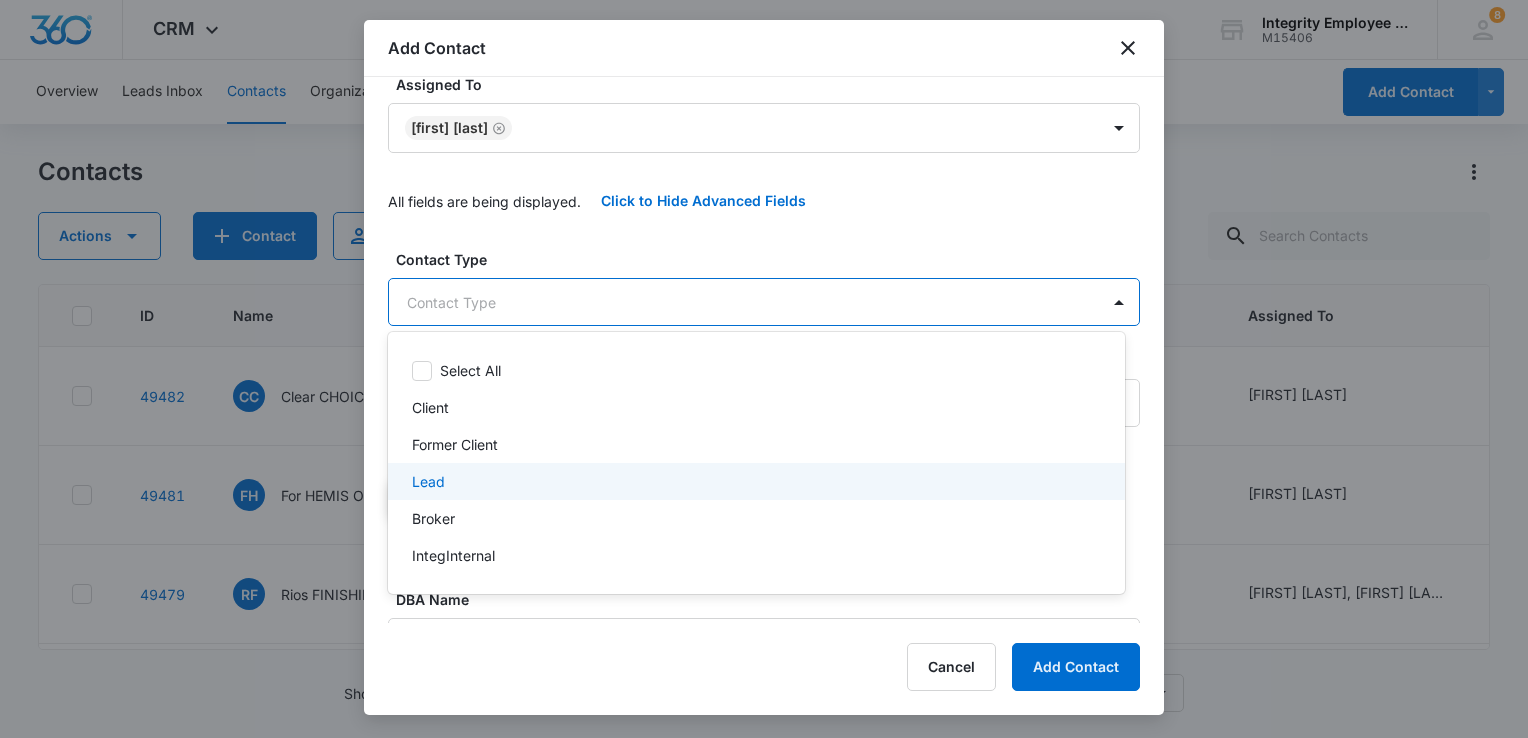 click on "Lead" at bounding box center (754, 481) 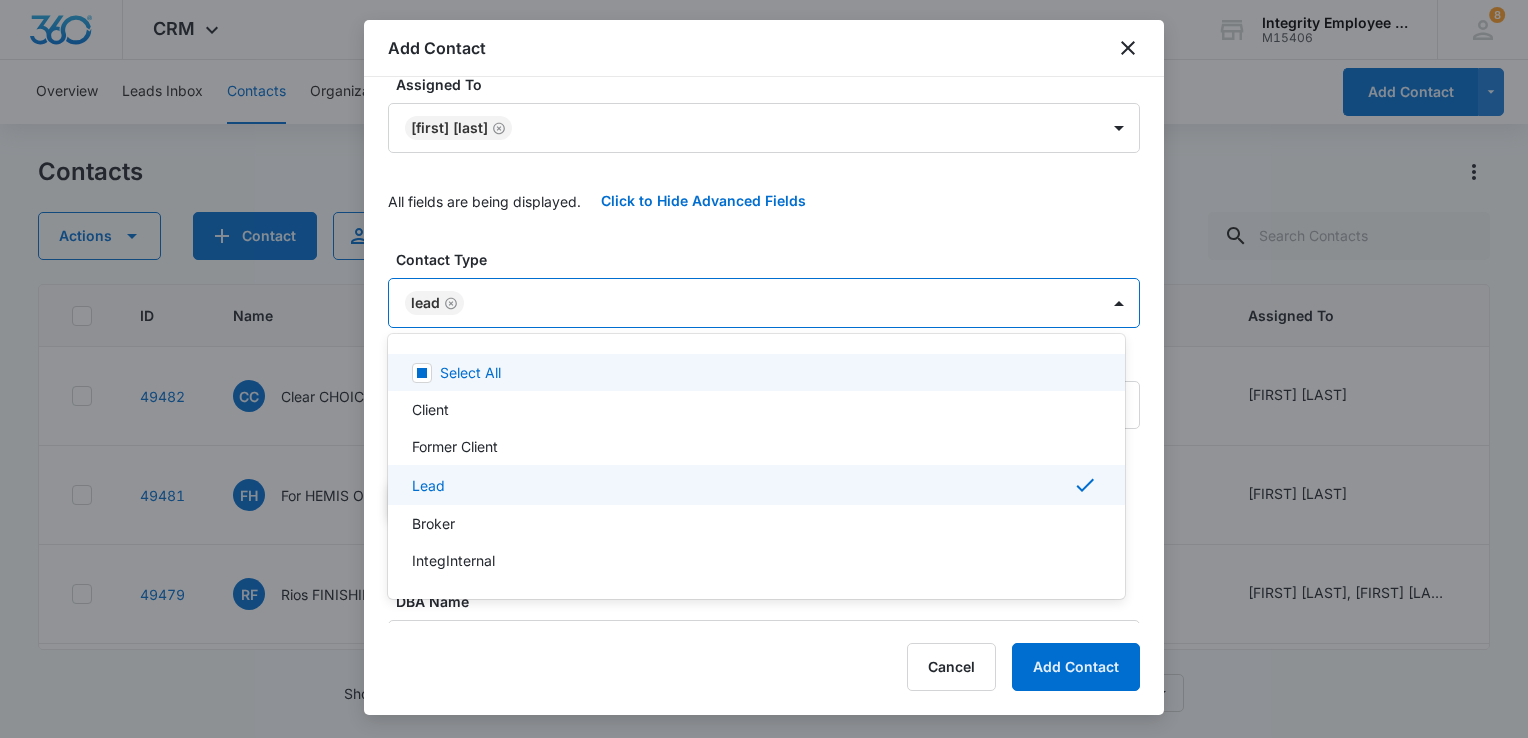 click at bounding box center [764, 369] 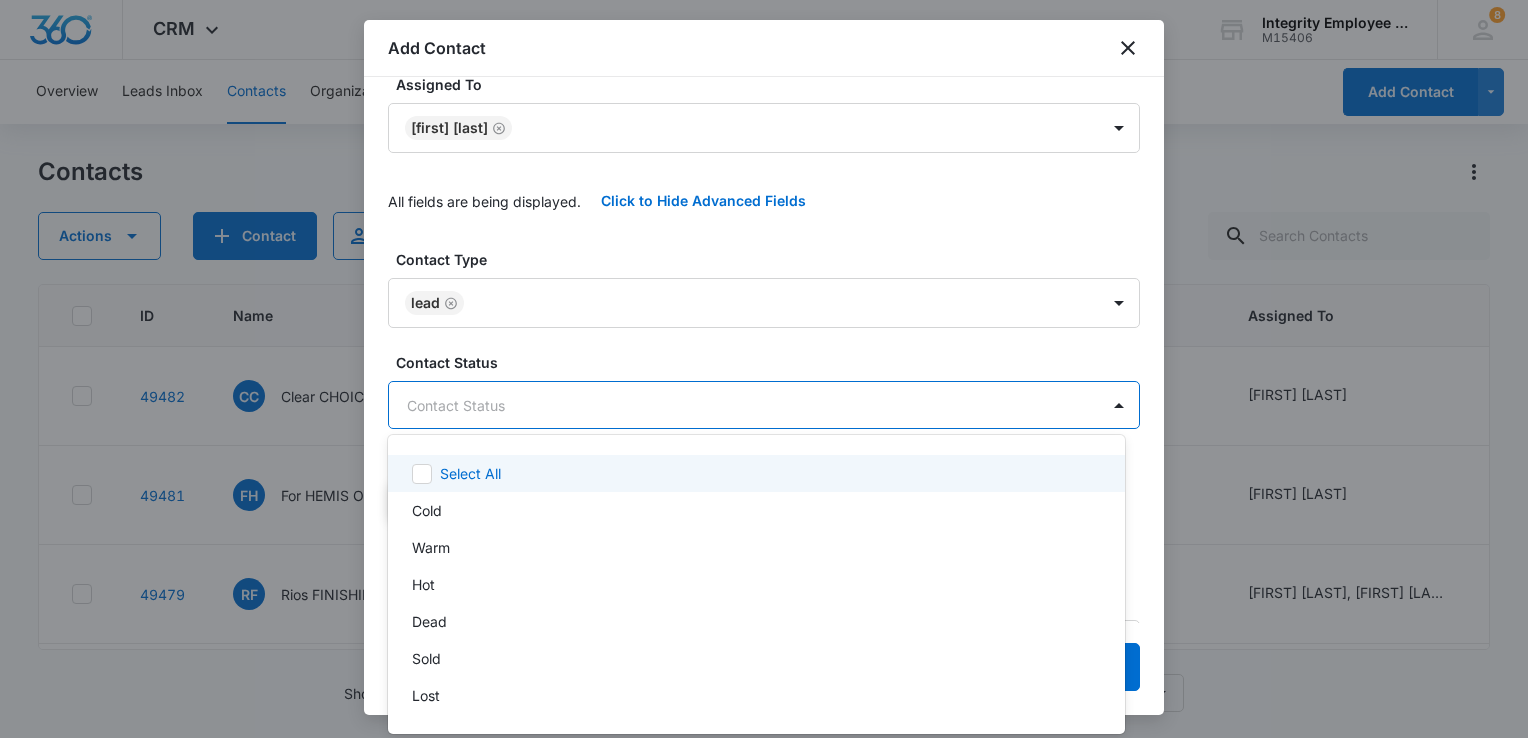 click on "CRM Apps Reputation Websites Forms CRM Email Social Shop Payments POS Content Ads Intelligence Files Brand Settings Integrity Employee Leasing M15406 Your Accounts View All 8 DV [FIRST] [LAST] [EMAIL] My Profile 8 Notifications Support Logout Terms & Conditions &nbsp; &bull; &nbsp; Privacy Policy Overview Leads Inbox Contacts Organizations History Deals Projects Tasks Calendar Lists Reports Settings Add Contact Contacts Actions Contact Import Contacts Filters (1) ID Name Contact #1 Phone Contact #1 Email Last History Assigned To Type Status Company Address Communication Contact #1 First Contact #1 Last Contact #2 First Contact #2 Last Contact #2 Phone 49482 CC Clear CHOICE POOLS & SPA SERVICES (727) 786-3913 --- Aug 6, 2025 by [FIRST] [LAST] Task added: 'SQL' View More Add History [FIRST] [LAST] Lead Warm --- --- Karen --- --- --- --- 49481 FH For HEMIS ONLY INC (727) 386-5375 --- Aug 6, 2025 by [FIRST] [LAST] Task added: 'SQL' View More Add History [FIRST] [LAST] Lead Cold --- --- Adell --- --- --- --- 49479" at bounding box center (764, 369) 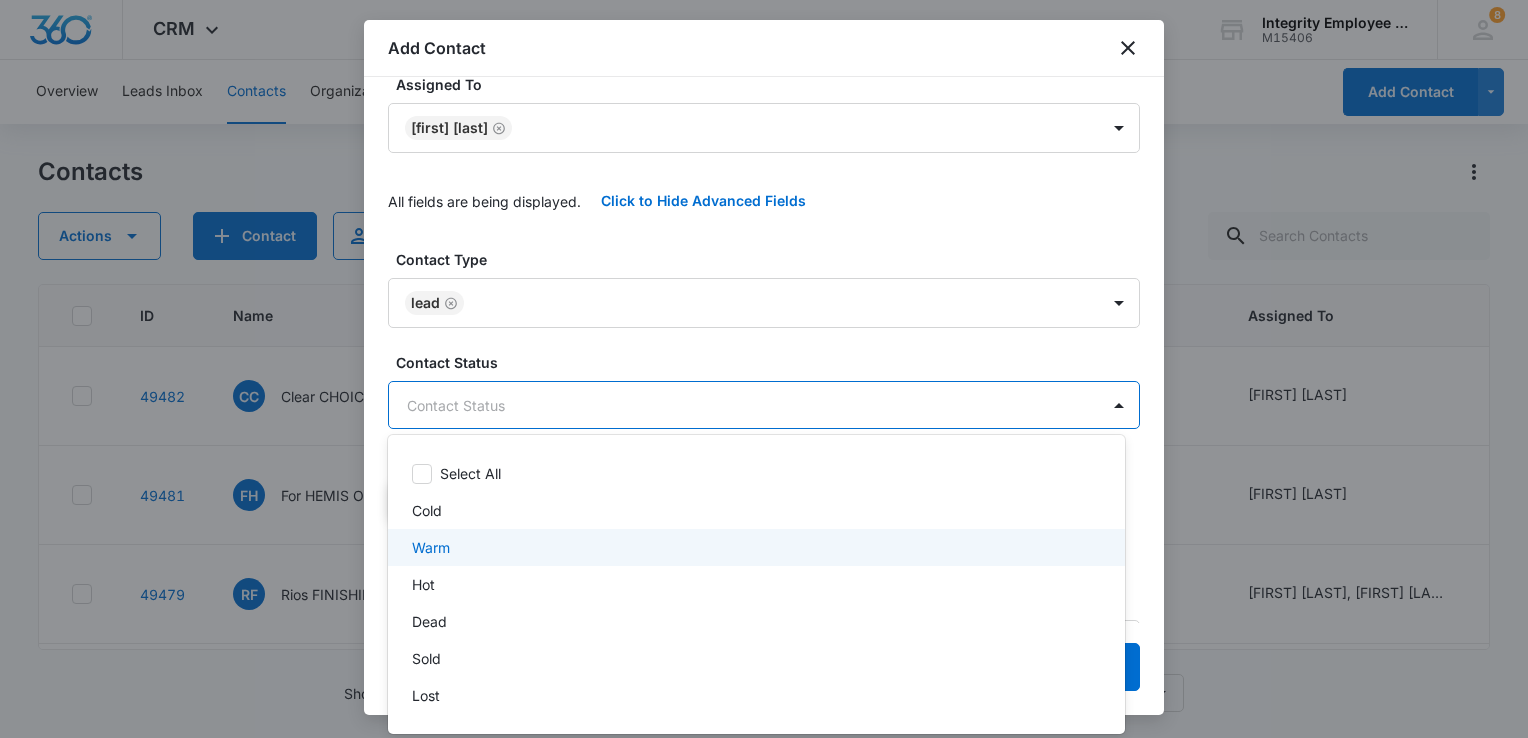 click on "Warm" at bounding box center (431, 547) 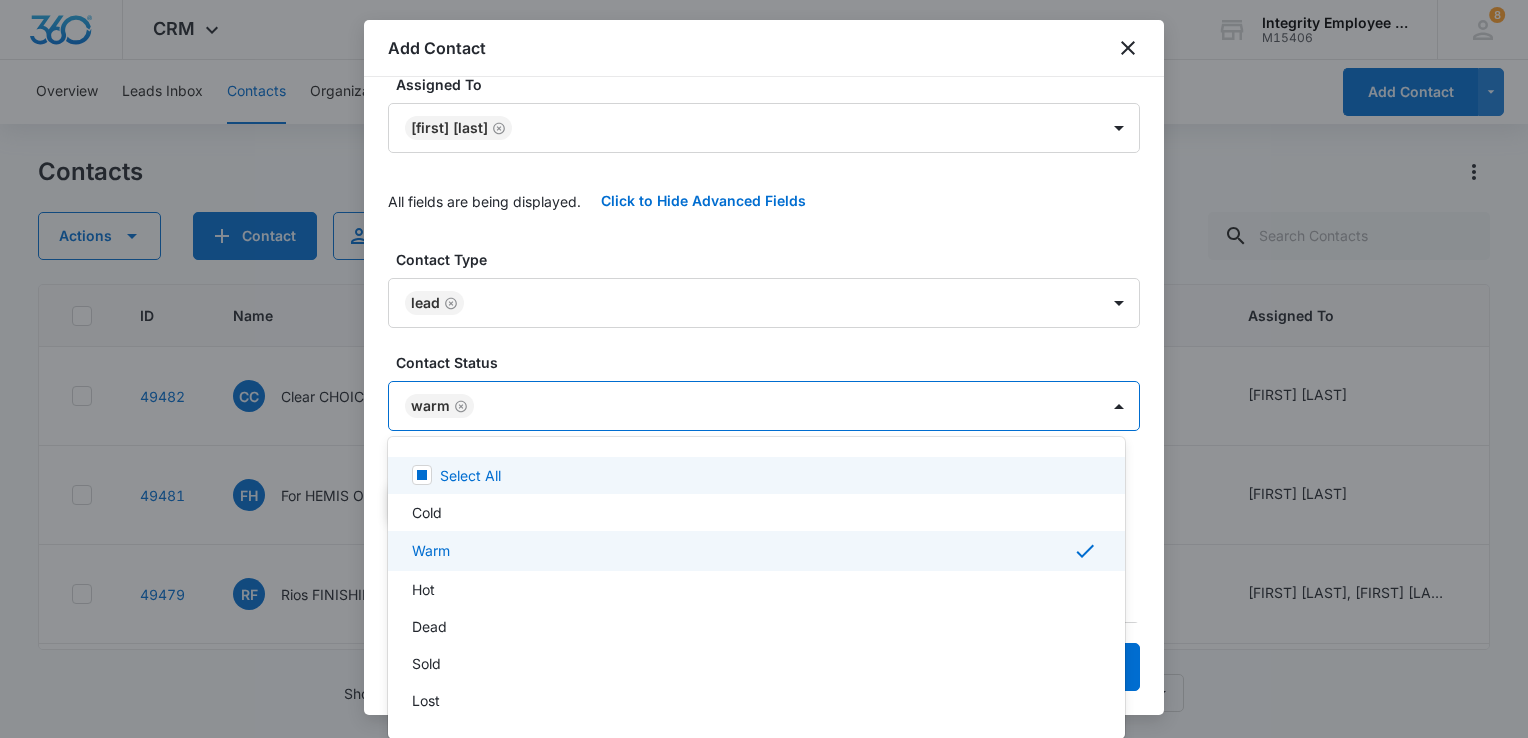 click at bounding box center [764, 369] 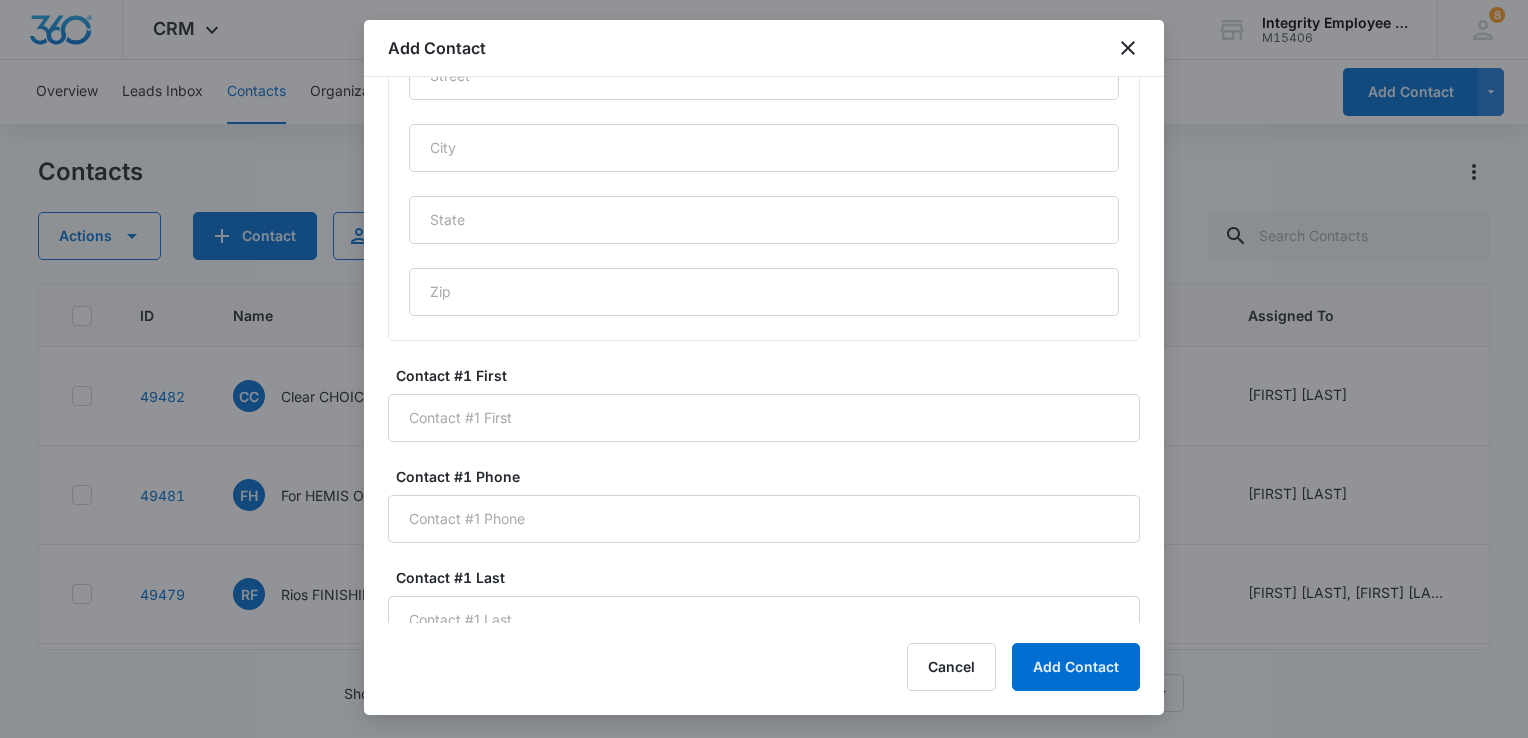 scroll, scrollTop: 1133, scrollLeft: 0, axis: vertical 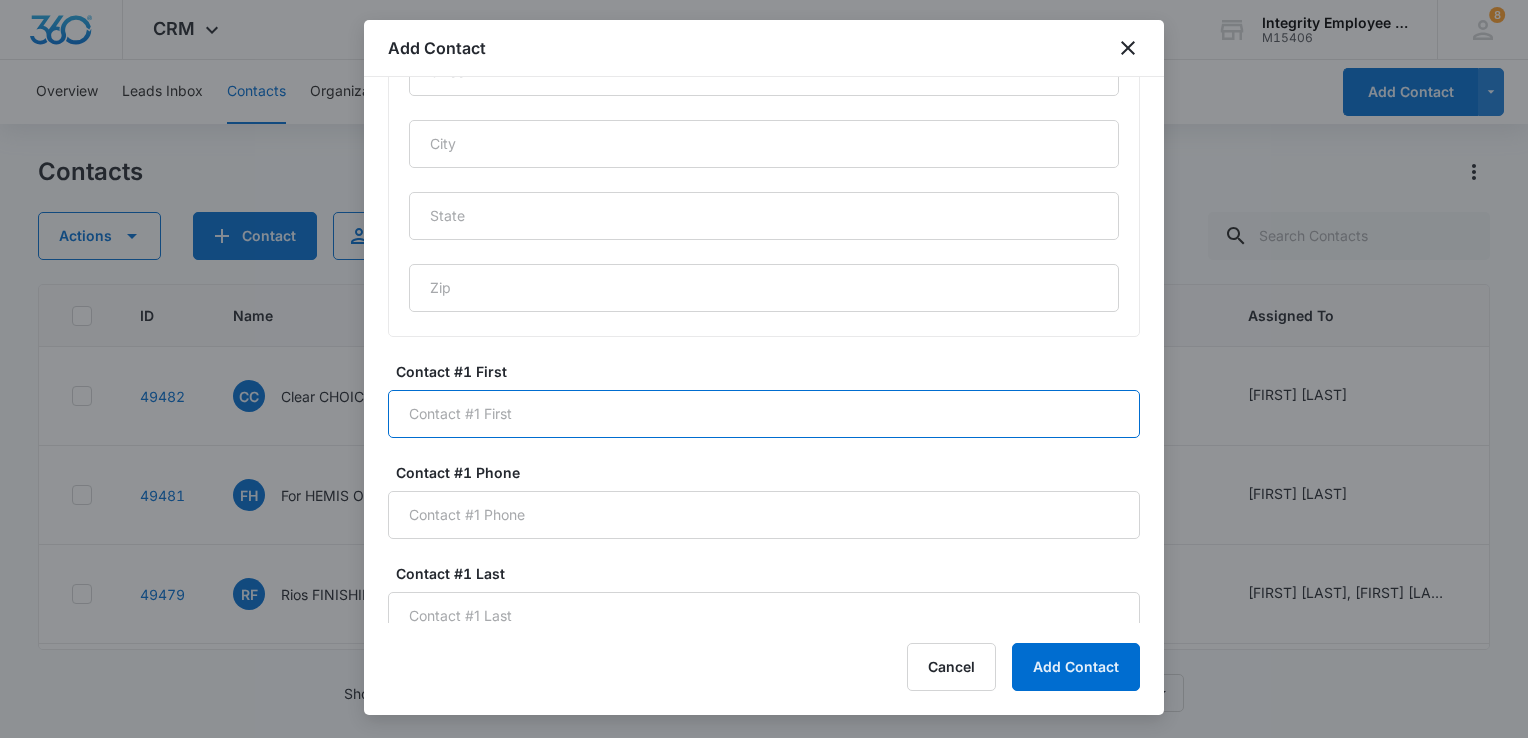 drag, startPoint x: 586, startPoint y: 426, endPoint x: 589, endPoint y: 414, distance: 12.369317 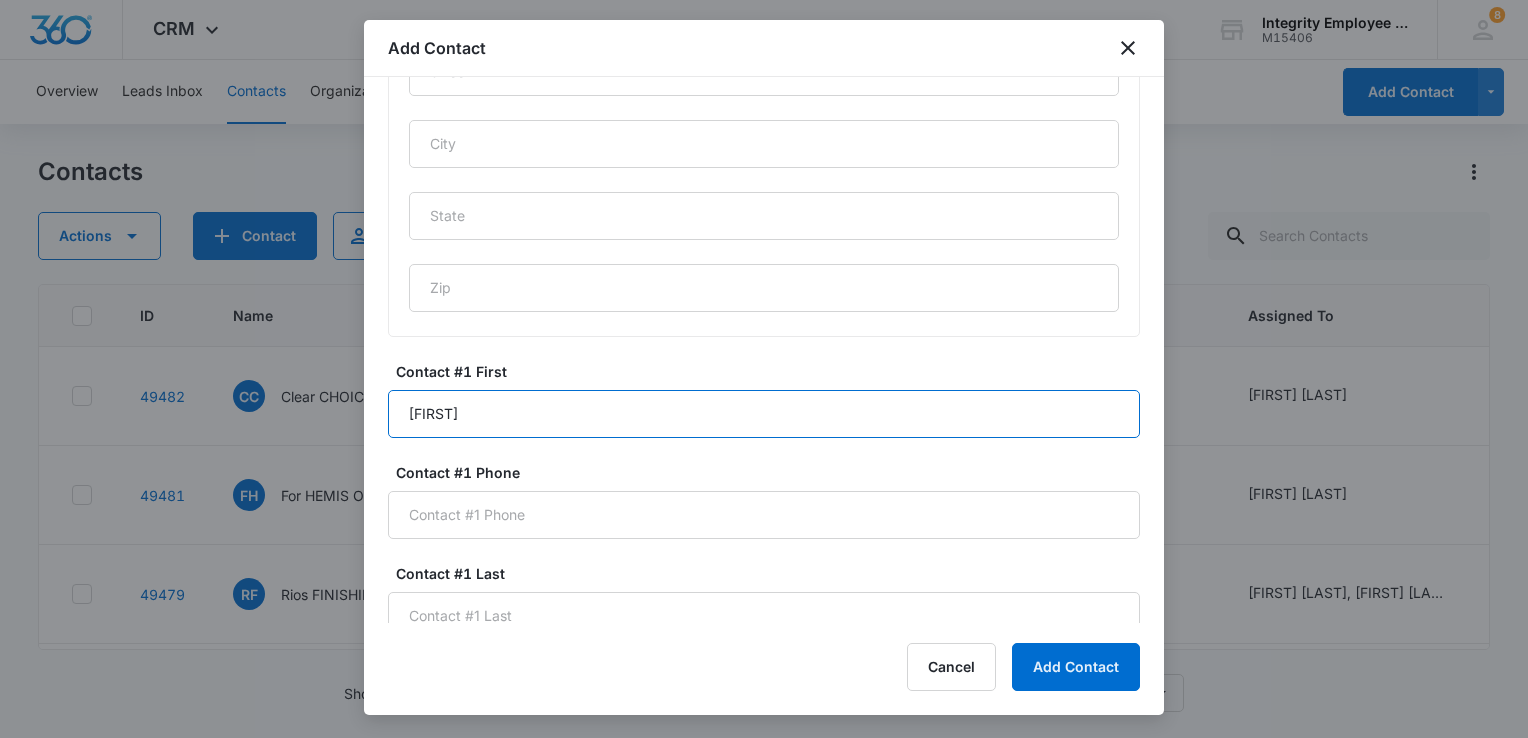 type on "[FIRST]" 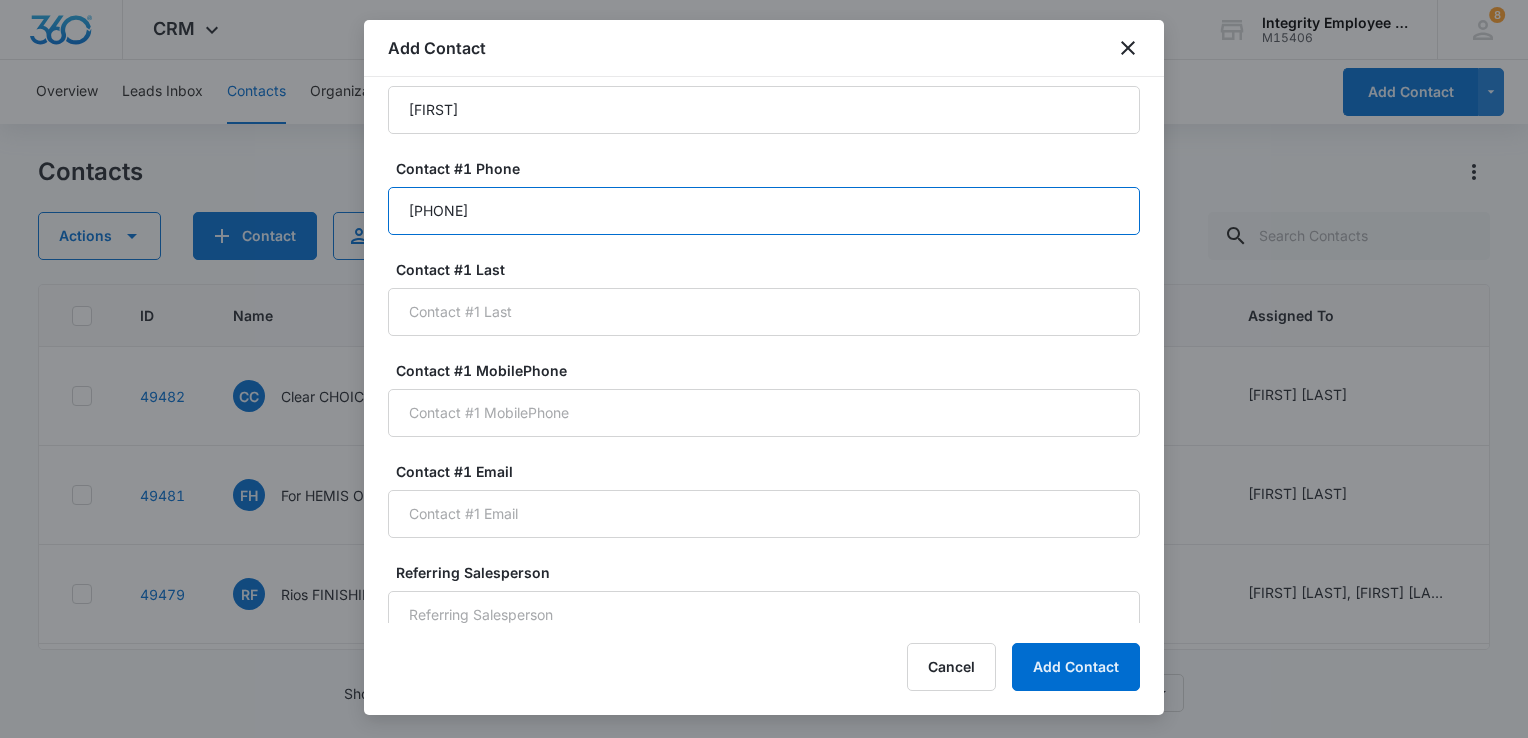 scroll, scrollTop: 1533, scrollLeft: 0, axis: vertical 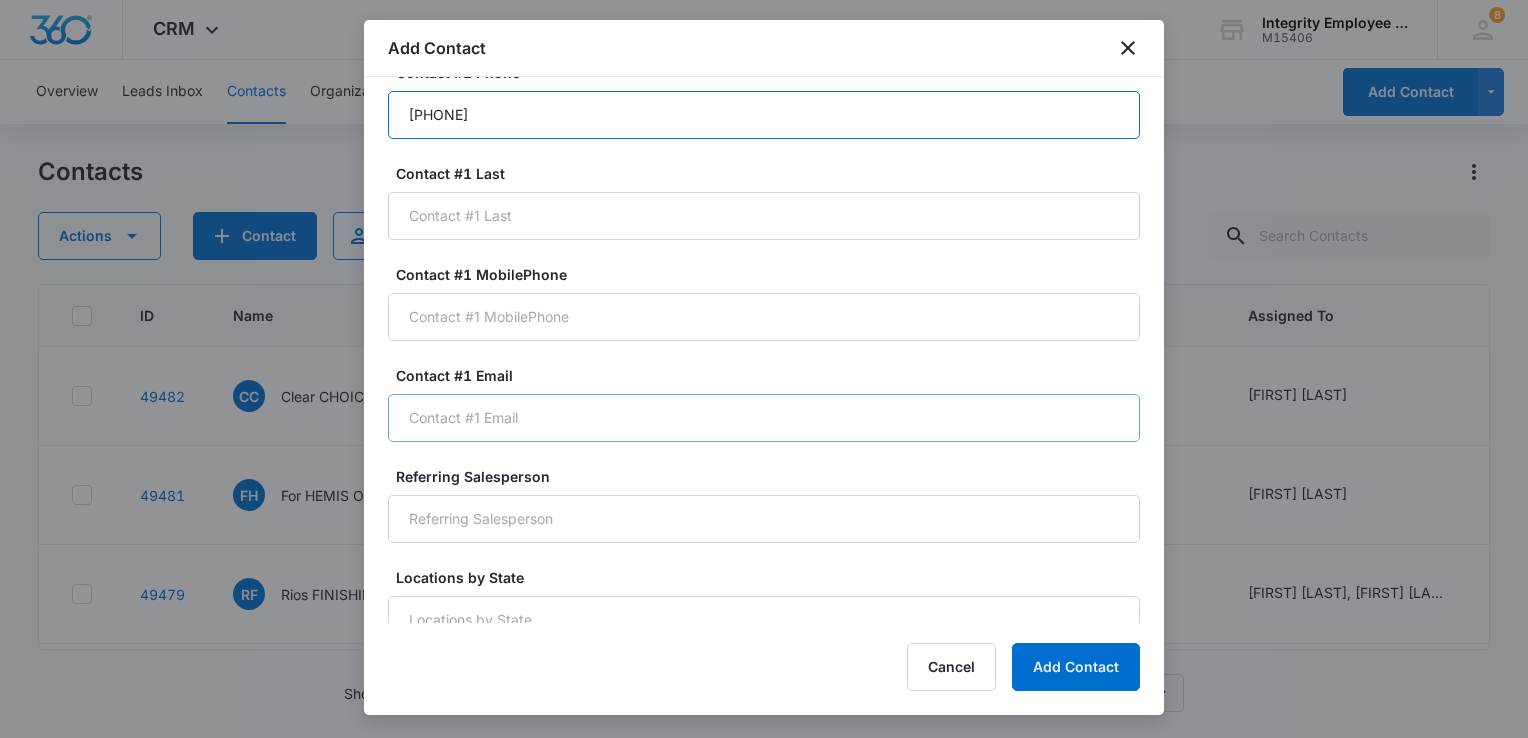 type on "[PHONE]" 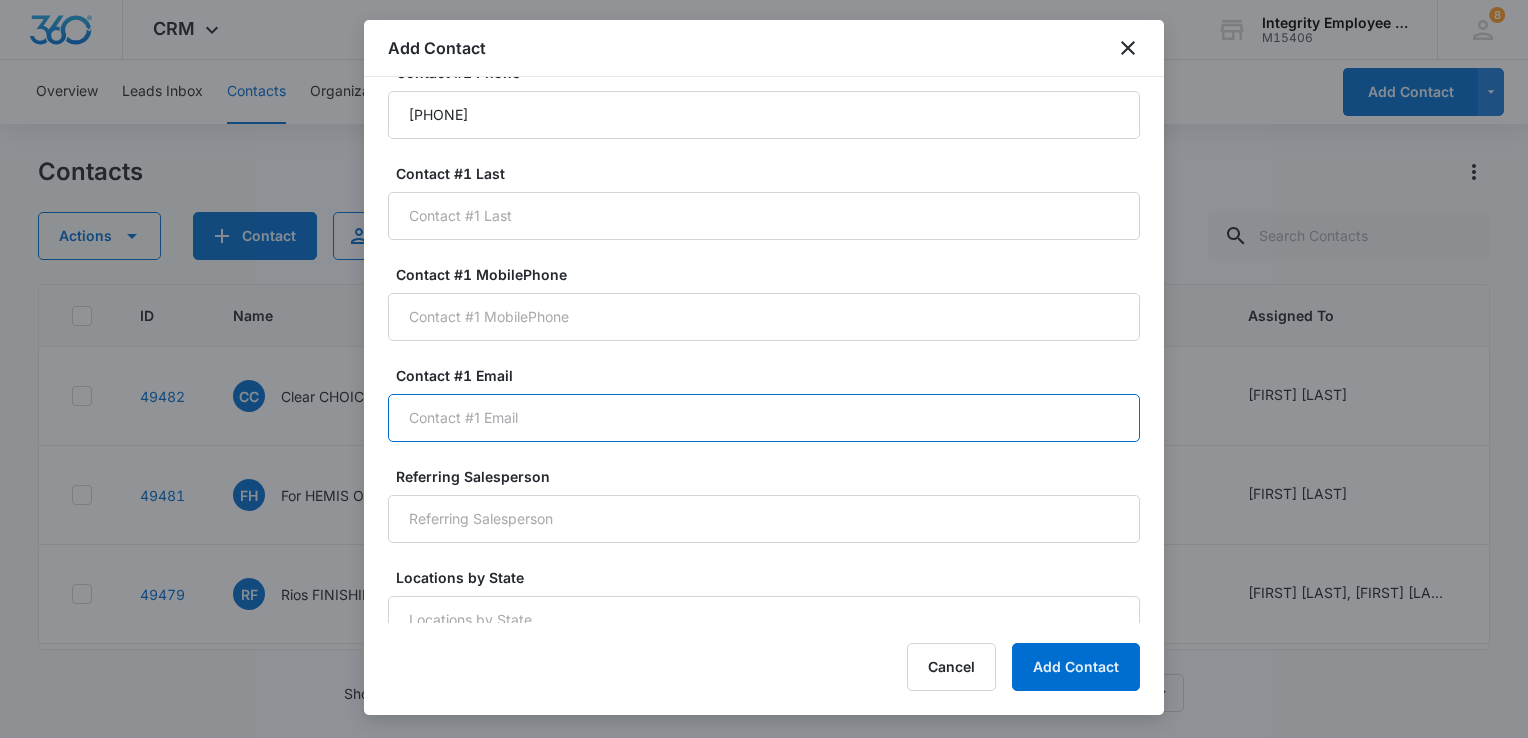 click on "Contact #1 Email" at bounding box center [764, 418] 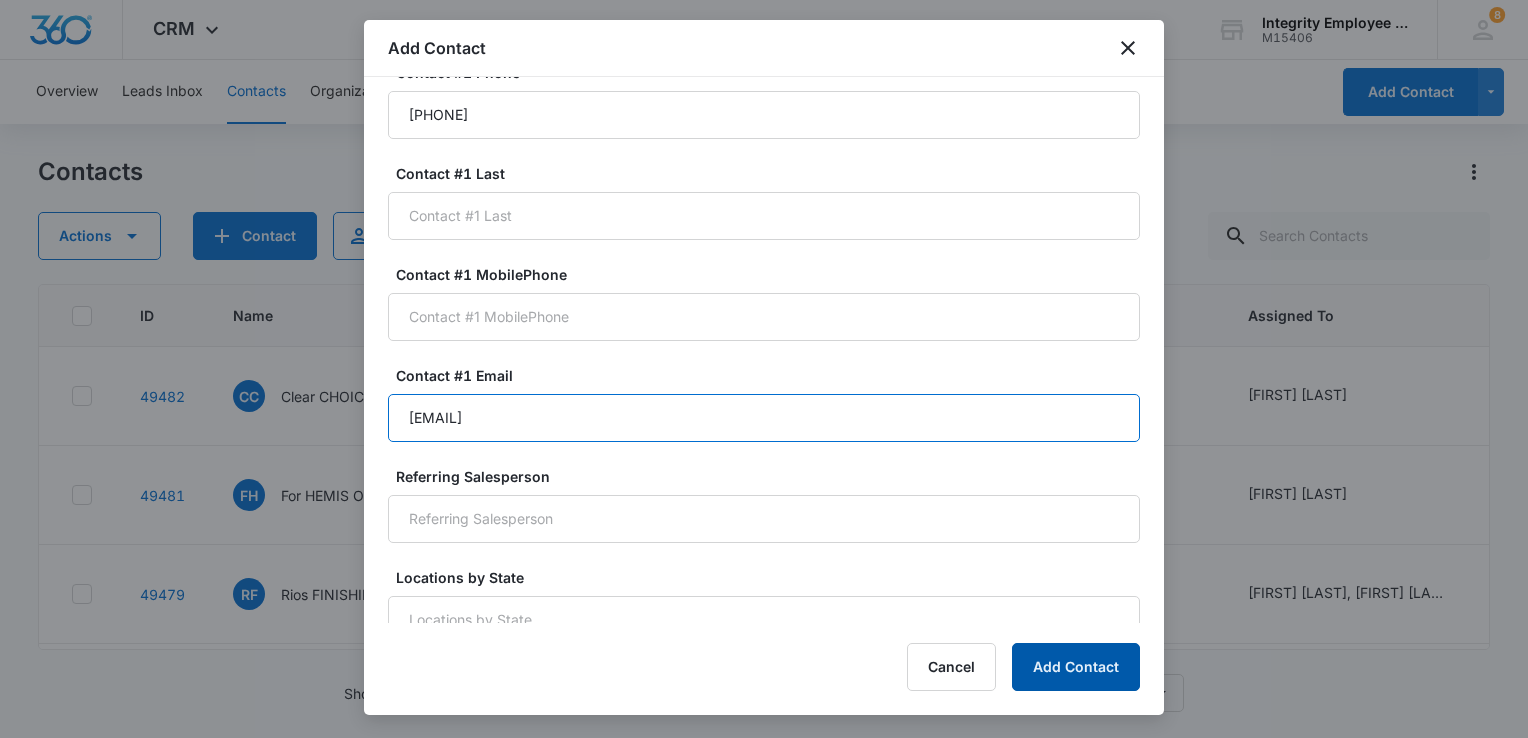 type on "[EMAIL]" 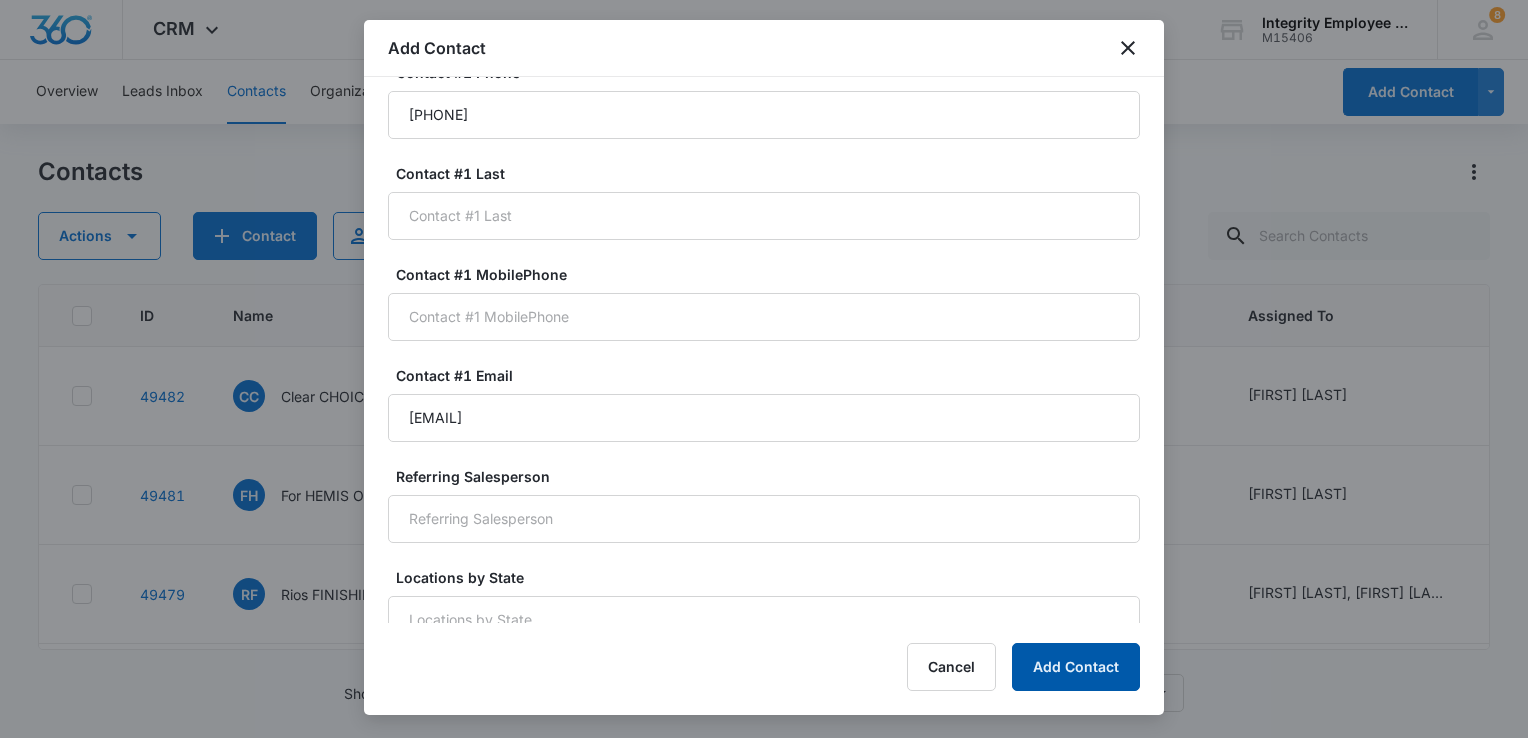 click on "Add Contact" at bounding box center (1076, 667) 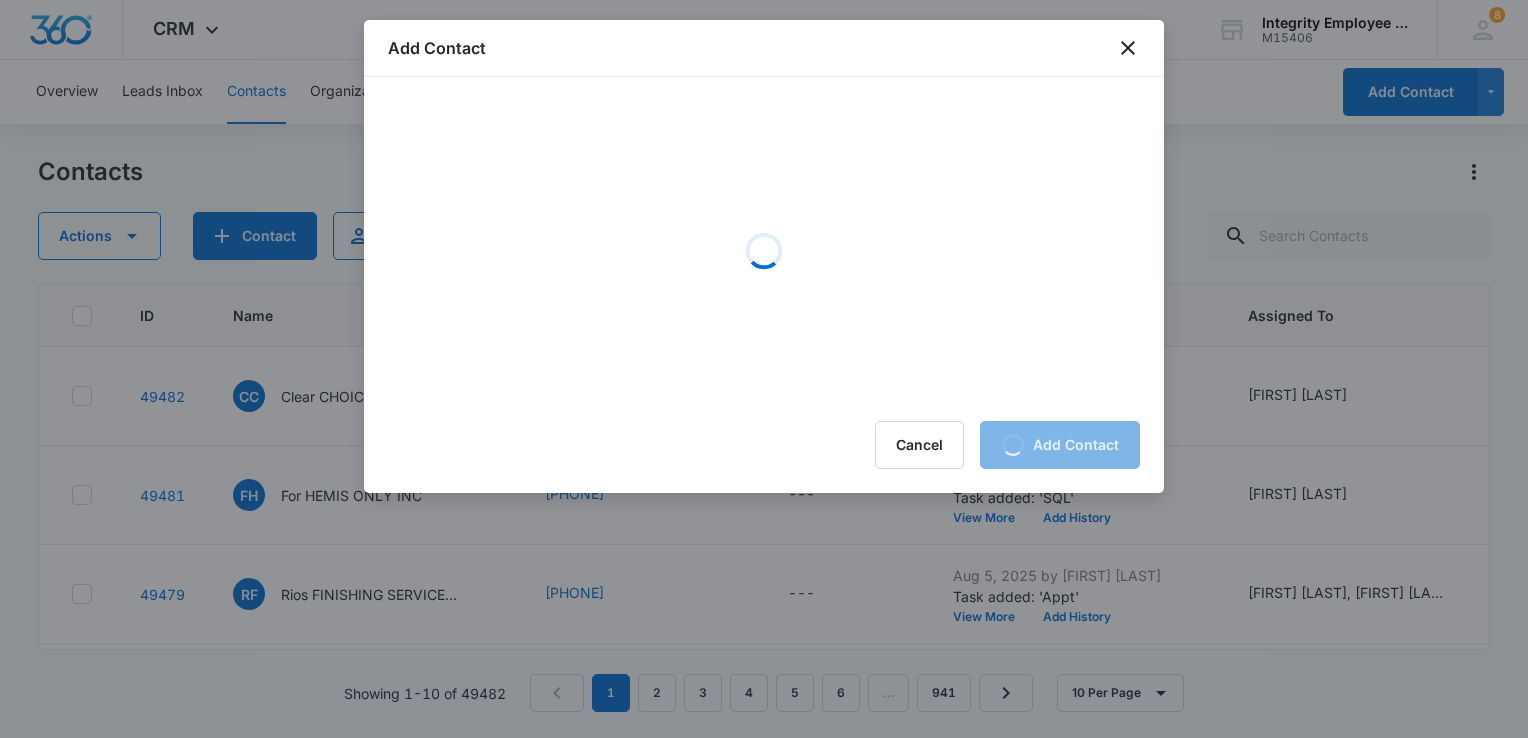 scroll, scrollTop: 0, scrollLeft: 0, axis: both 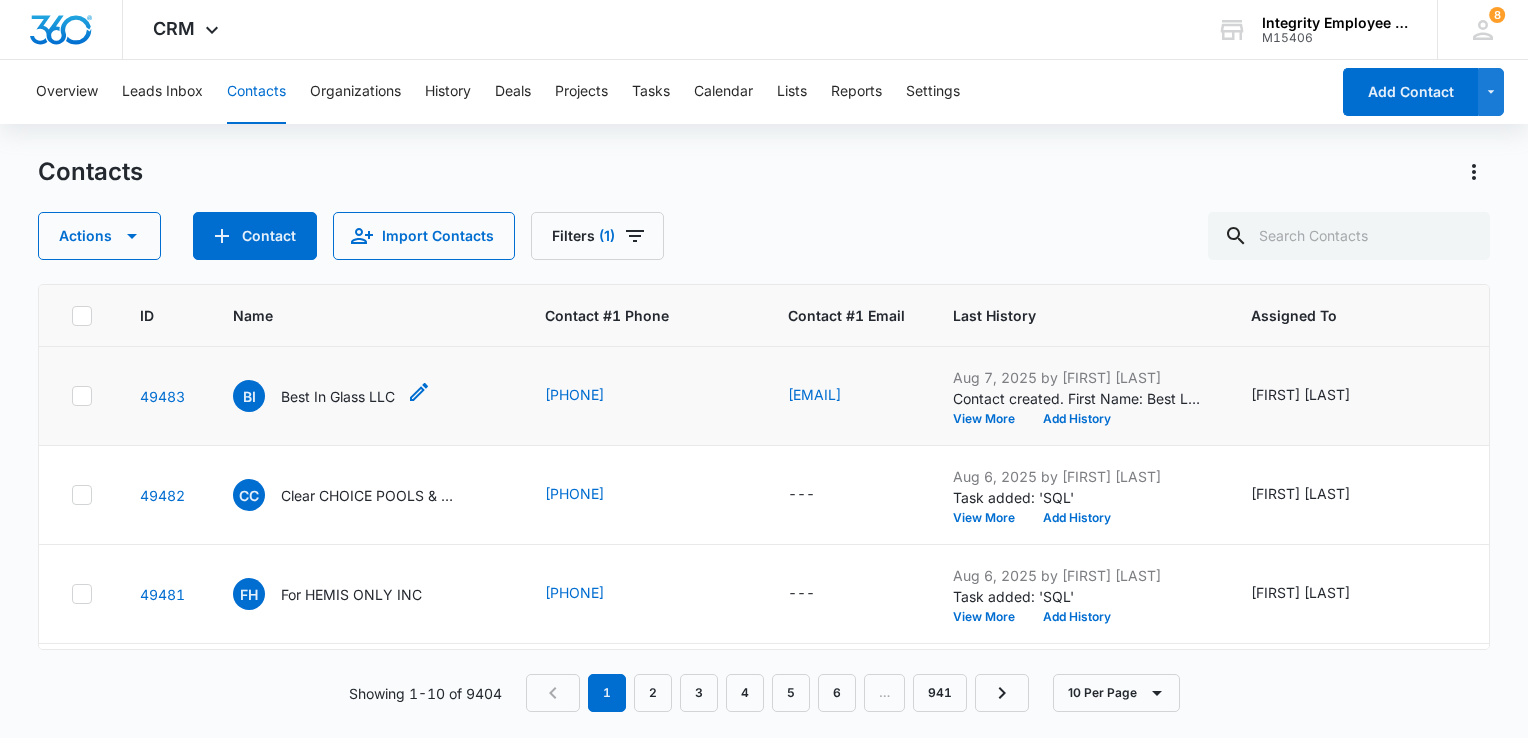 click on "Best In Glass LLC" at bounding box center (338, 396) 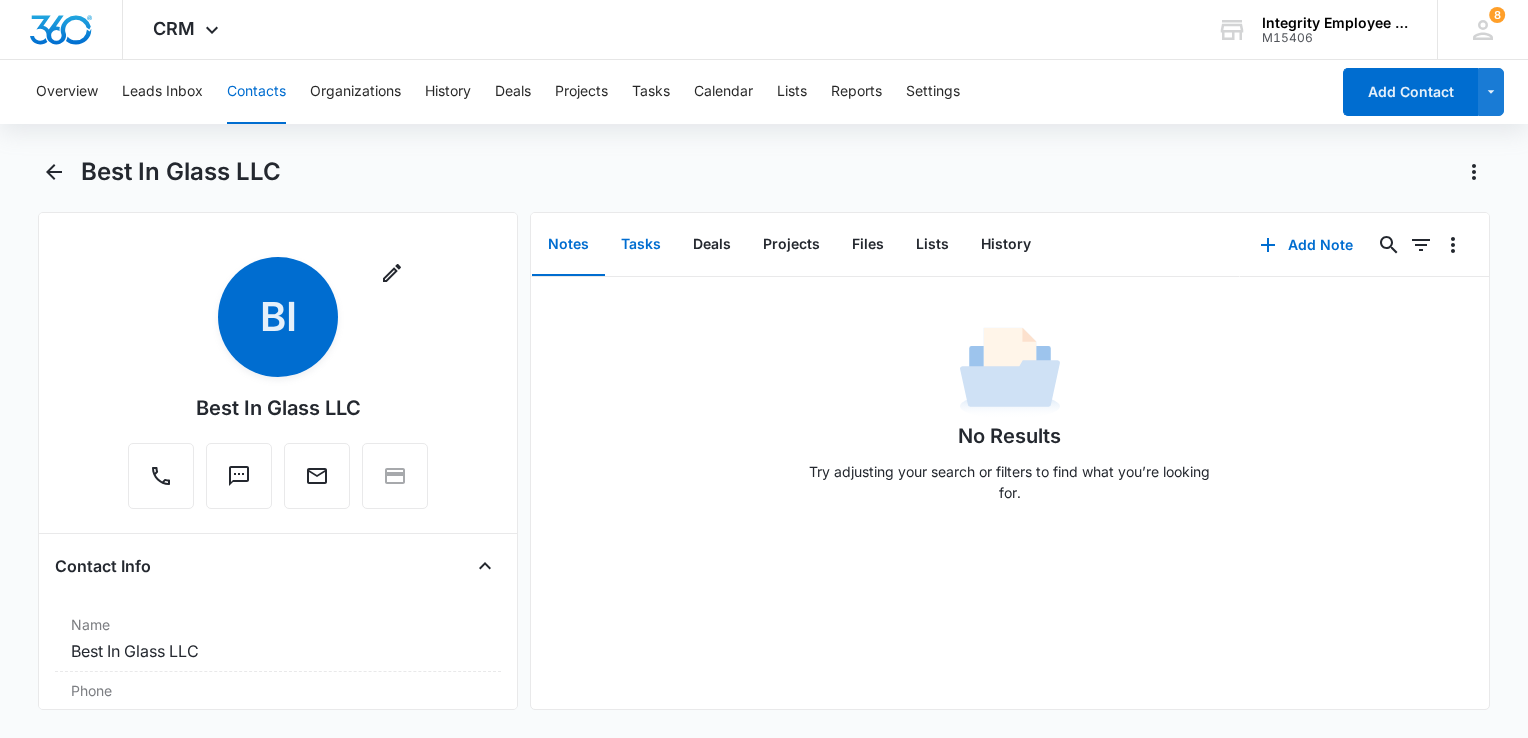 click on "Tasks" at bounding box center [641, 245] 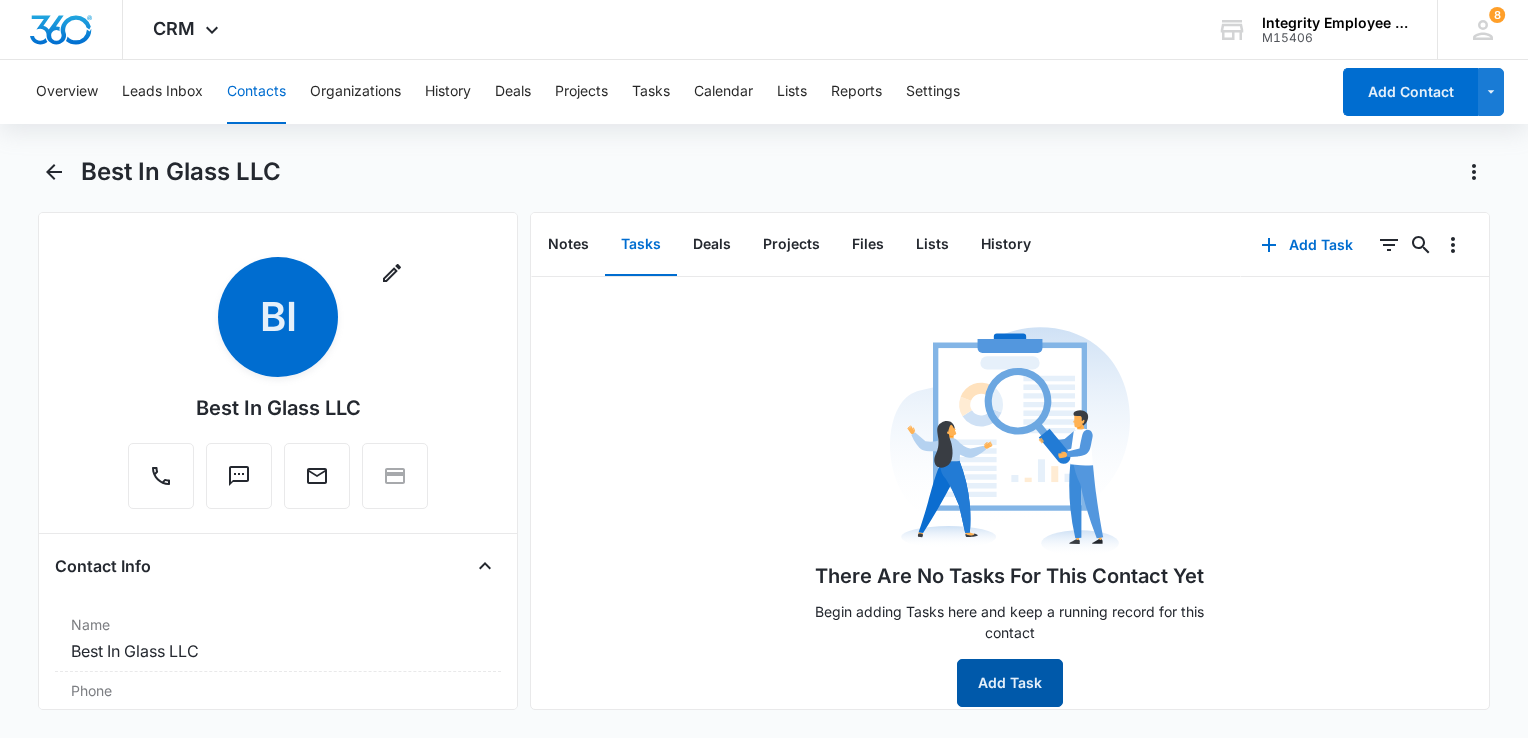 click on "Add Task" at bounding box center [1010, 683] 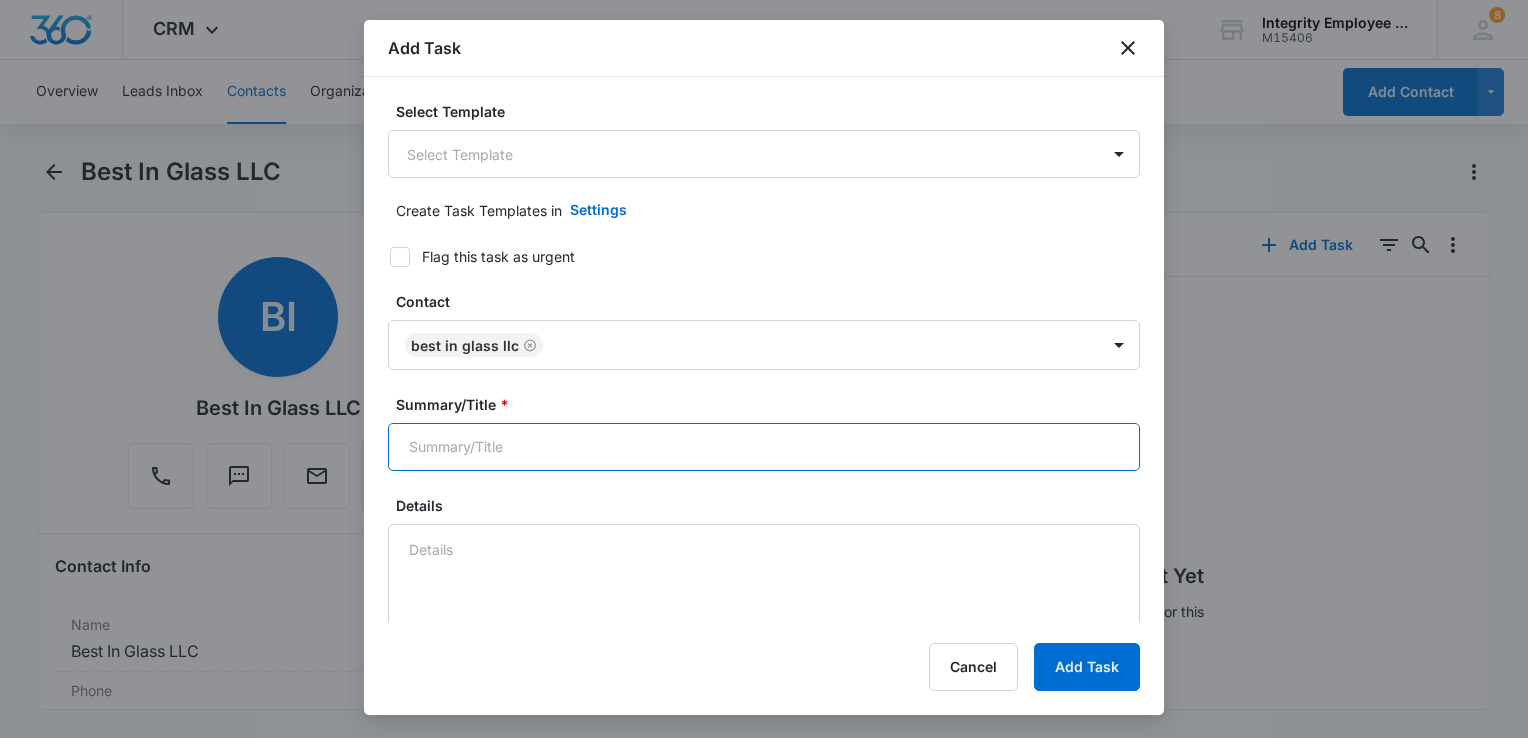 click on "Summary/Title *" at bounding box center [764, 447] 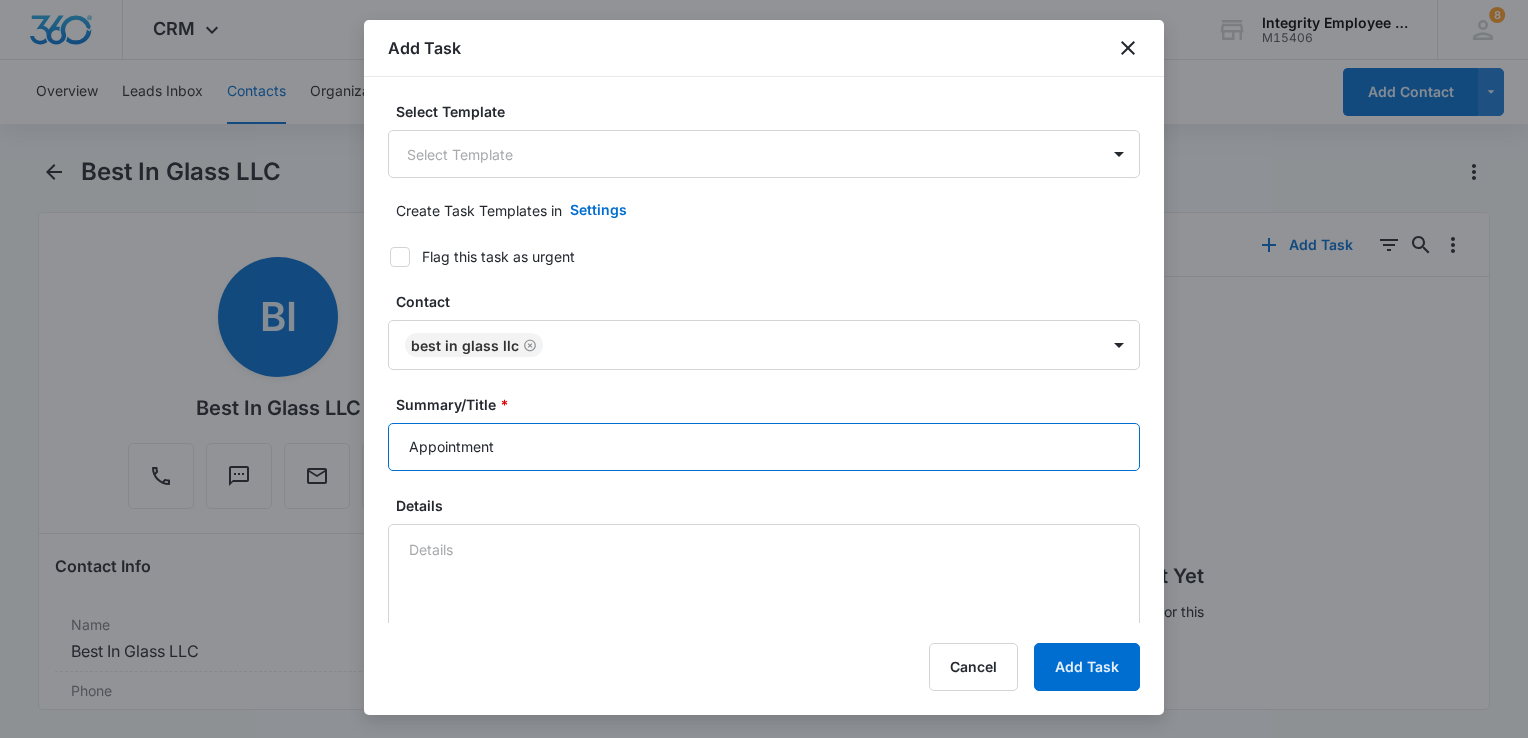 type on "Appointment" 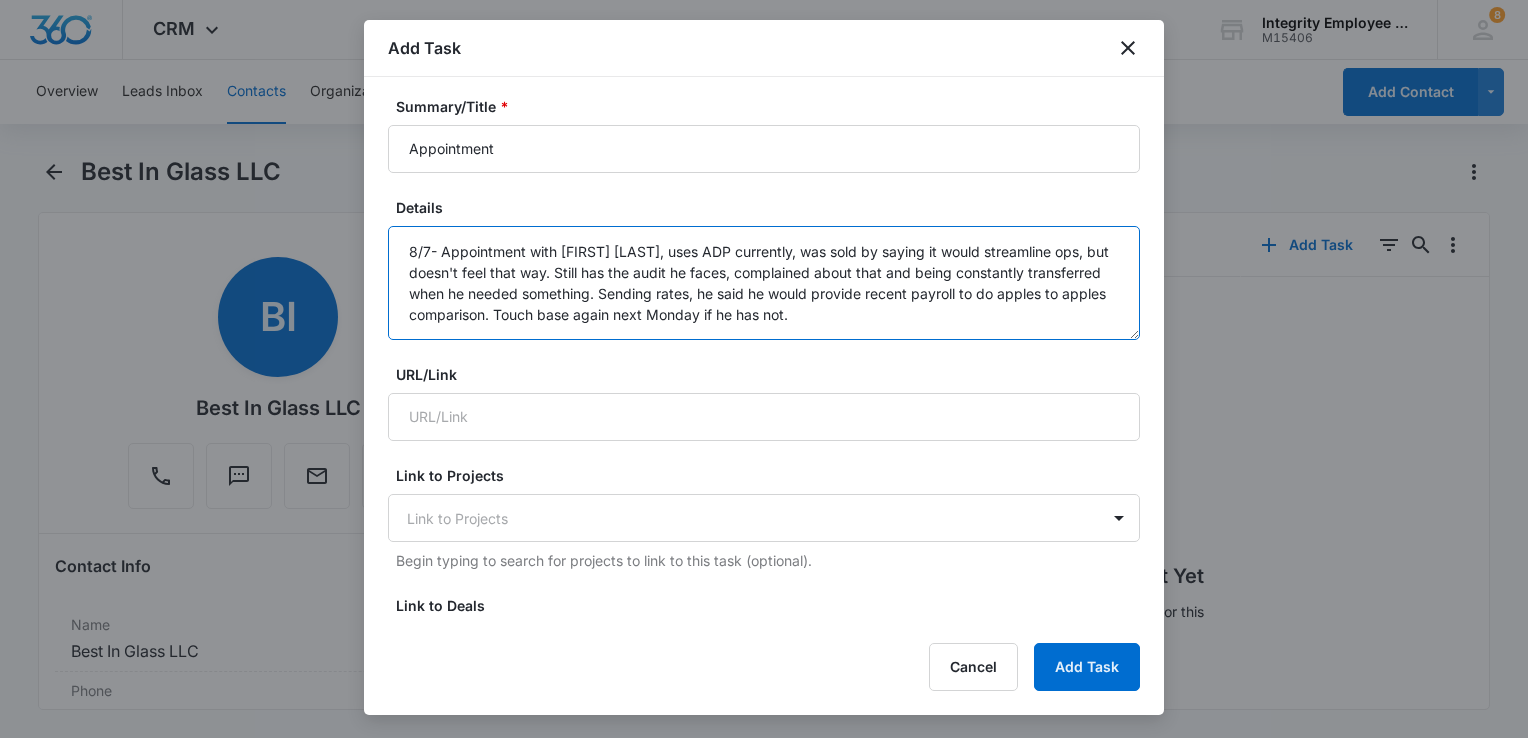 scroll, scrollTop: 300, scrollLeft: 0, axis: vertical 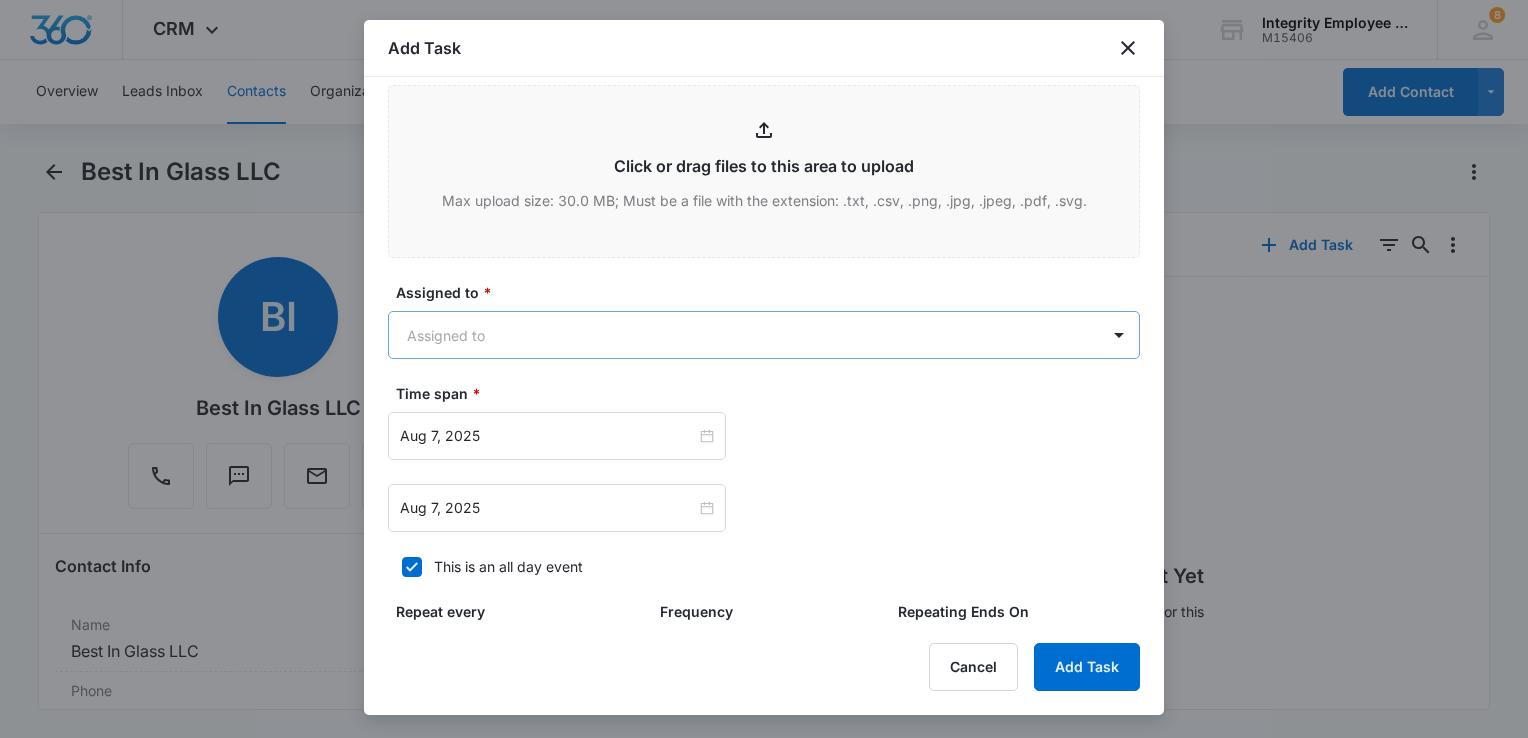 type on "8/7- Appointment with [PERSON], uses ADP currently, was sold by saying it would streamline ops, but doesn't feel that way. Still has the audit he faces, complained about that and being constantly transferred when he needed something. Sending rates, he said he would provide recent payroll to do apples to apples comparison. Touch base again next Monday if he has not.
4 EE's
5462 code
$5,000 weekly
No claims" 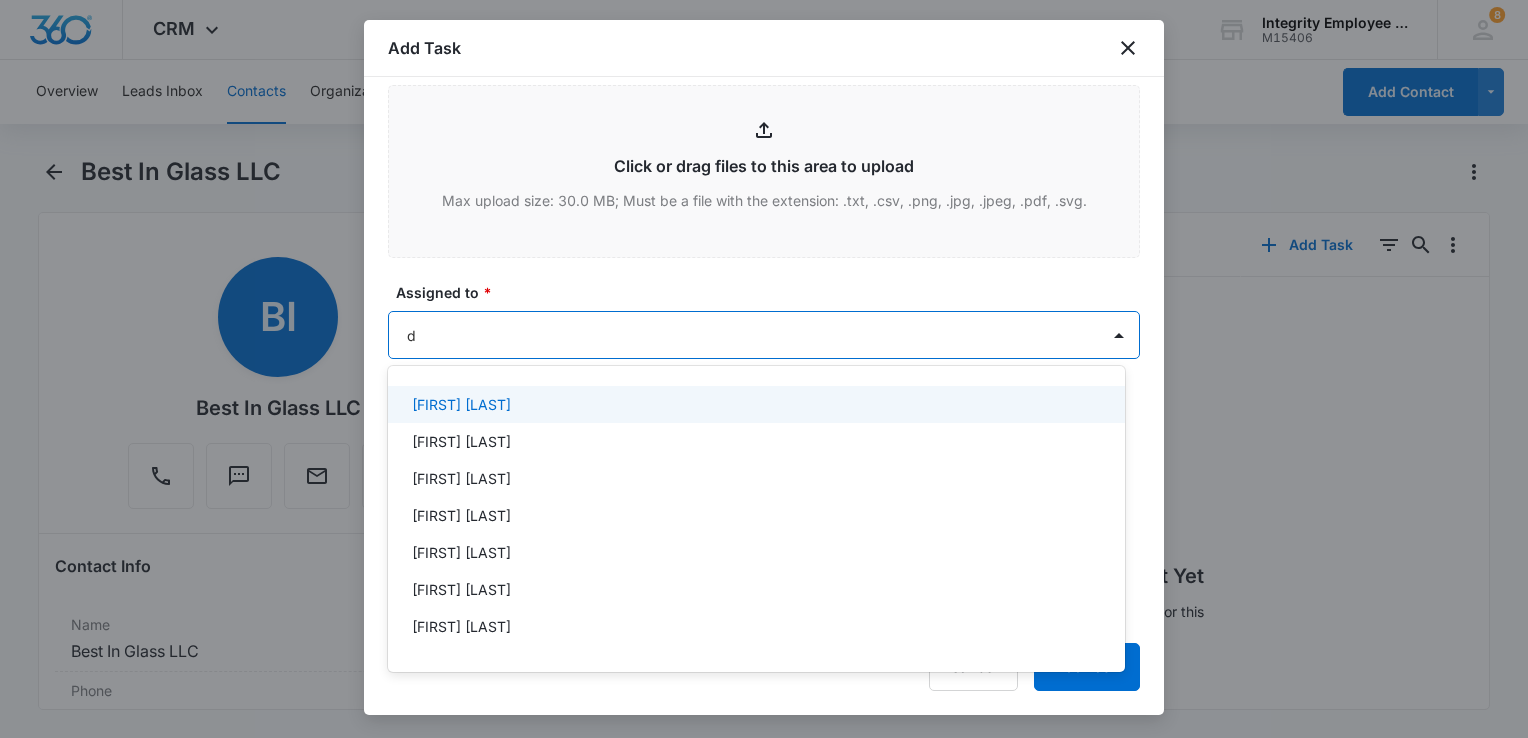 type on "da" 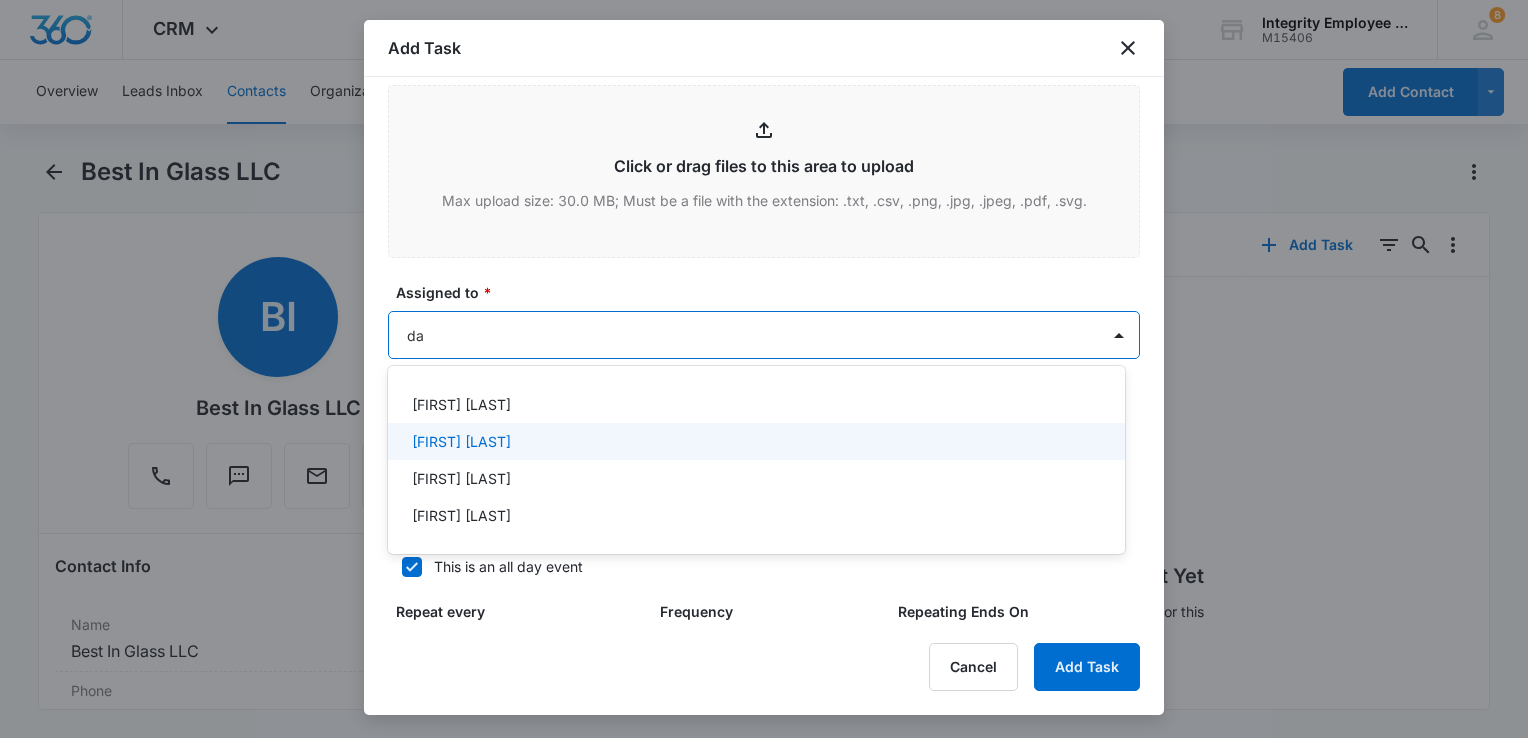 click on "[FIRST] [LAST]" at bounding box center (461, 441) 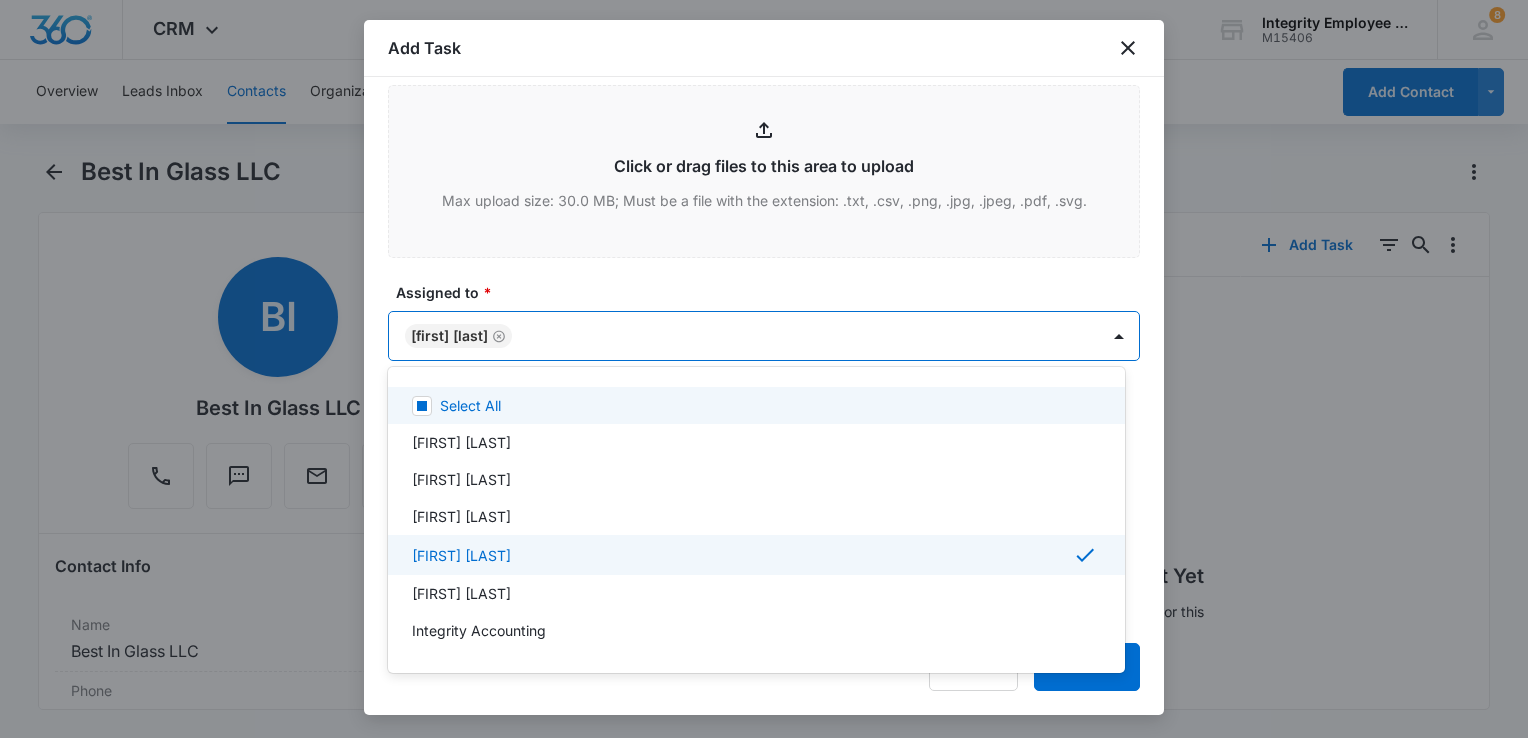 click at bounding box center (764, 369) 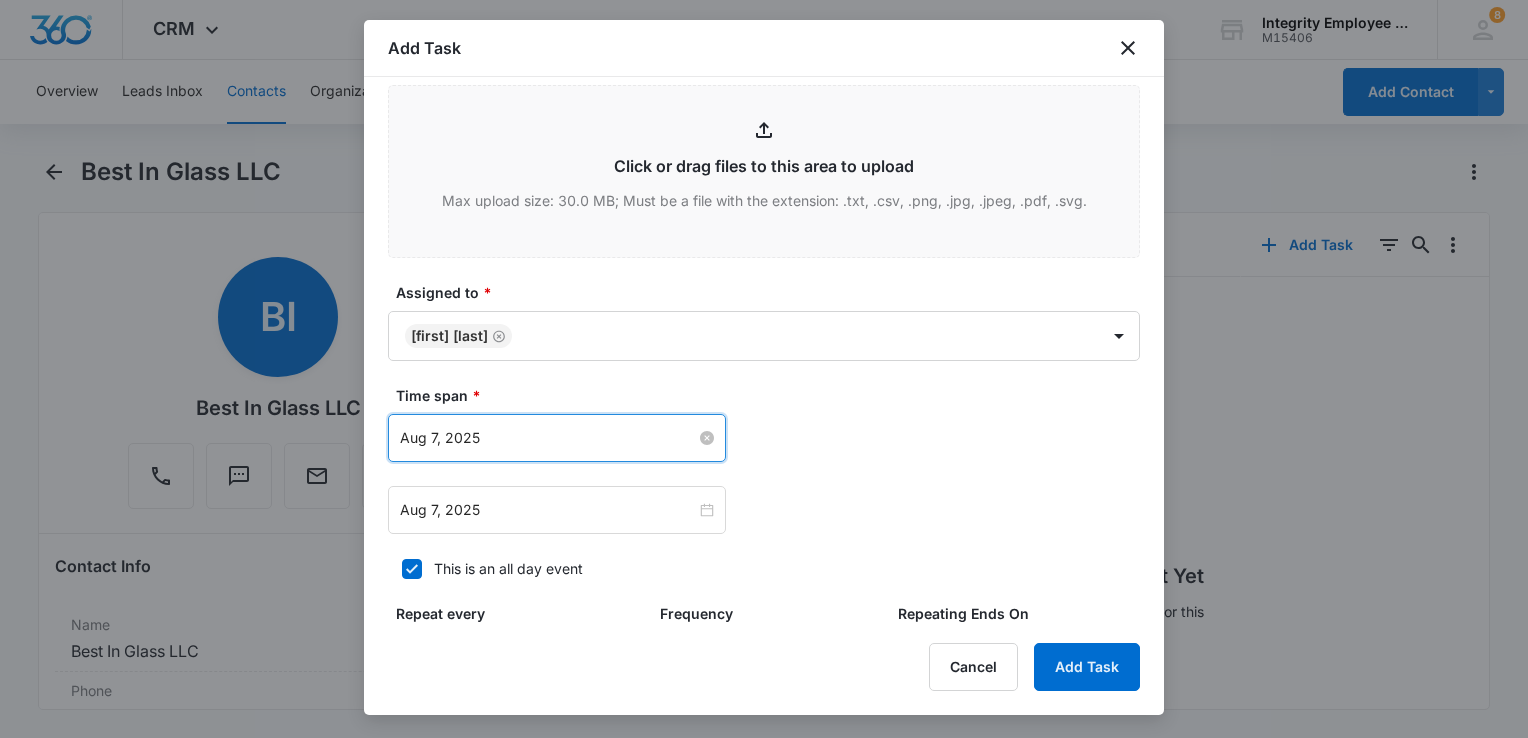 click on "Aug 7, 2025" at bounding box center (548, 438) 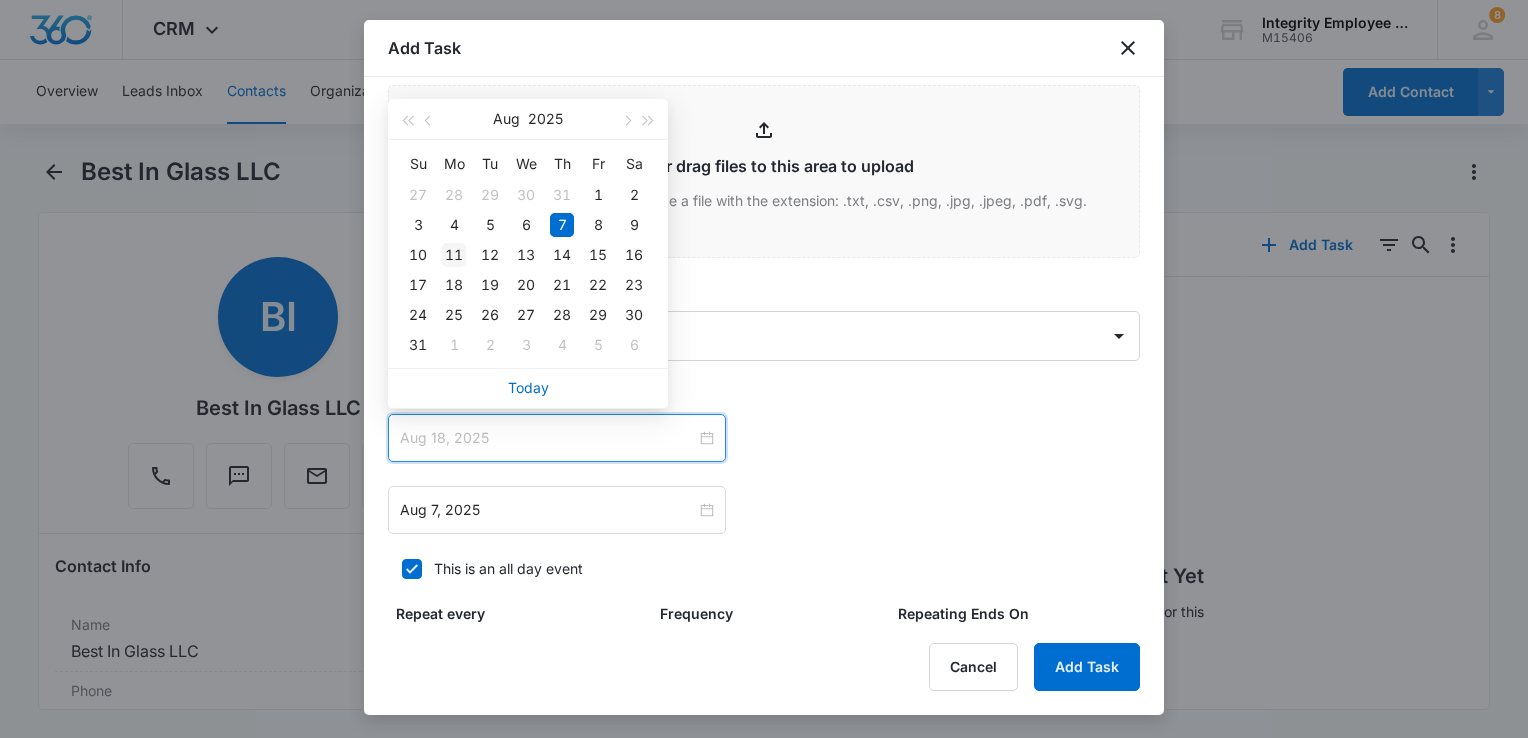type on "Aug 11, 2025" 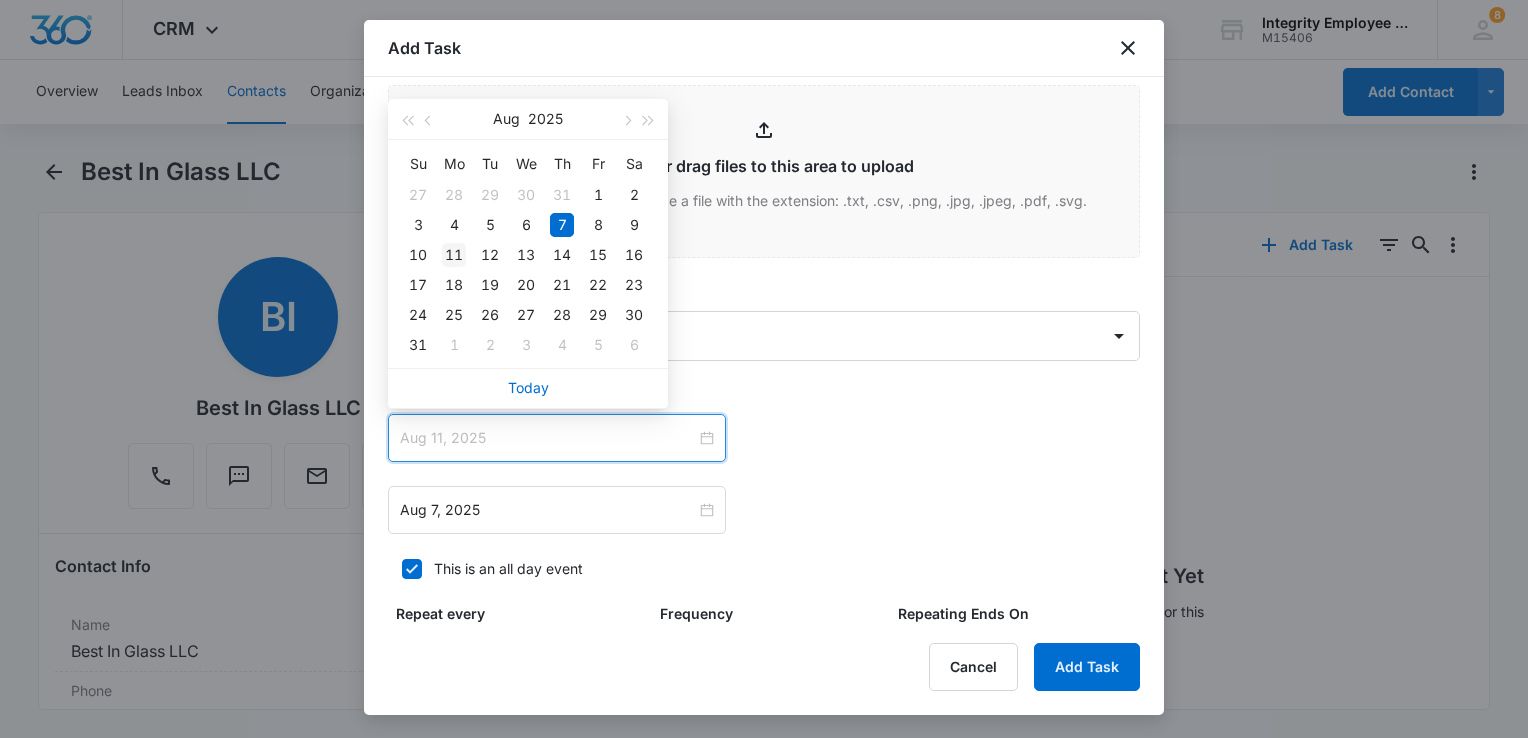 click on "11" at bounding box center (454, 255) 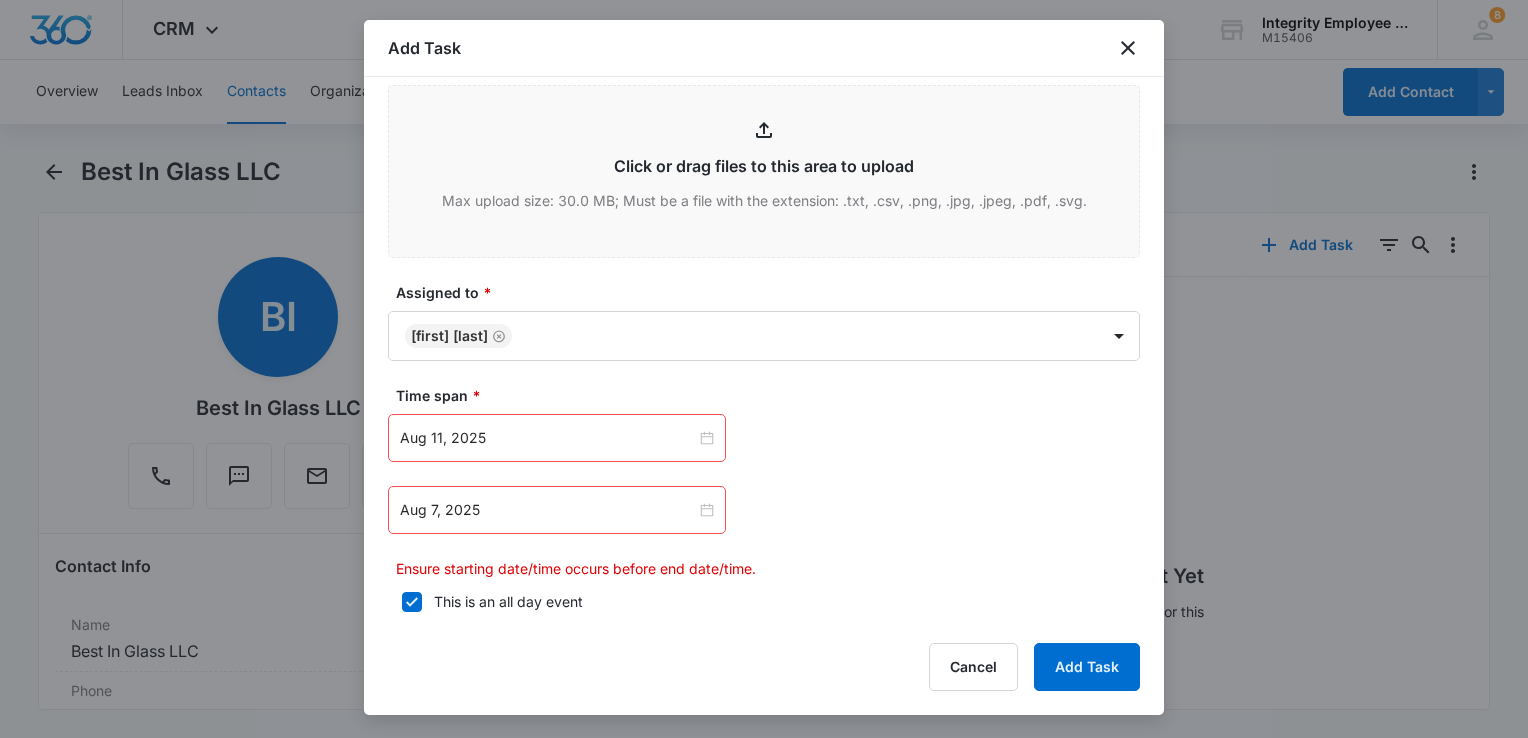 click on "Aug 7, 2025" at bounding box center (557, 510) 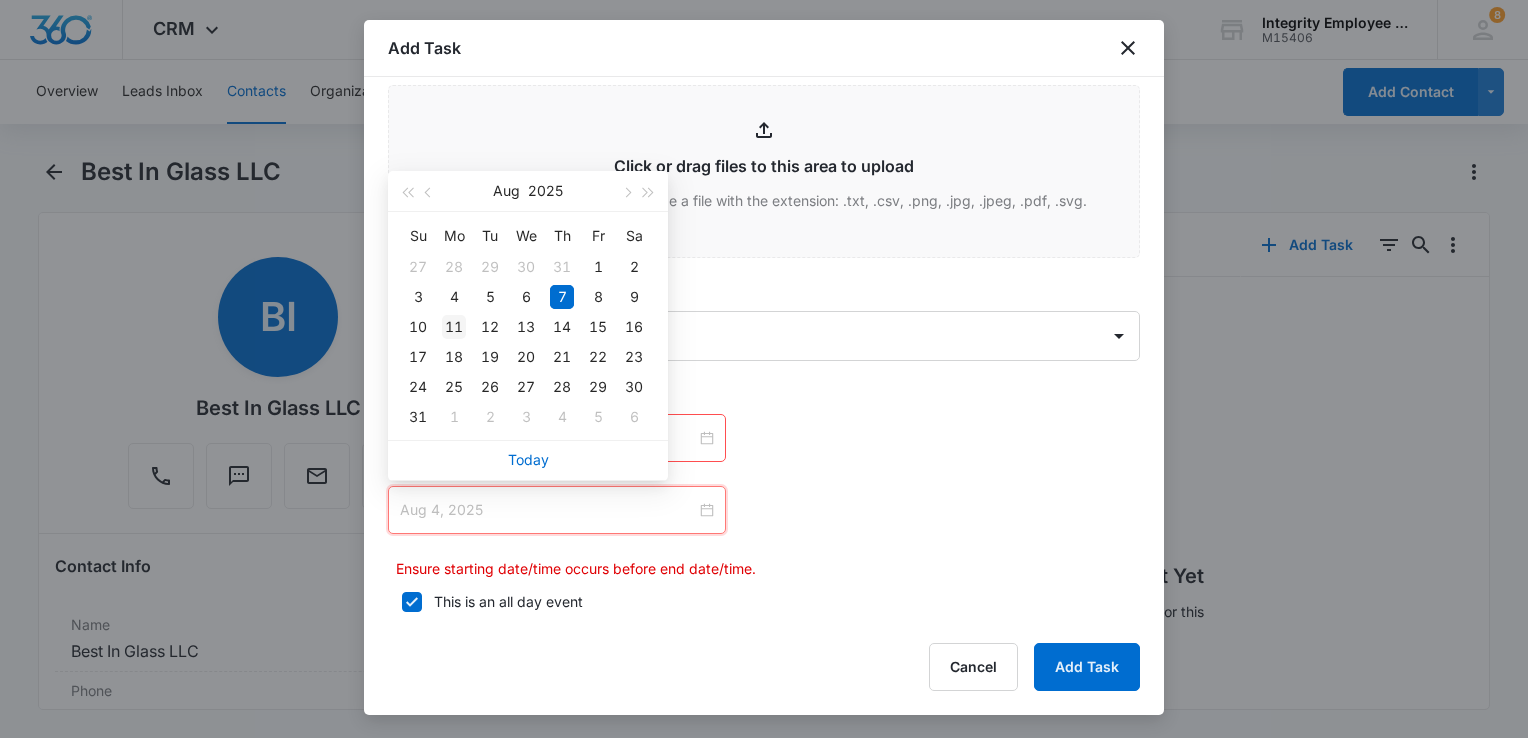 type on "Aug 11, 2025" 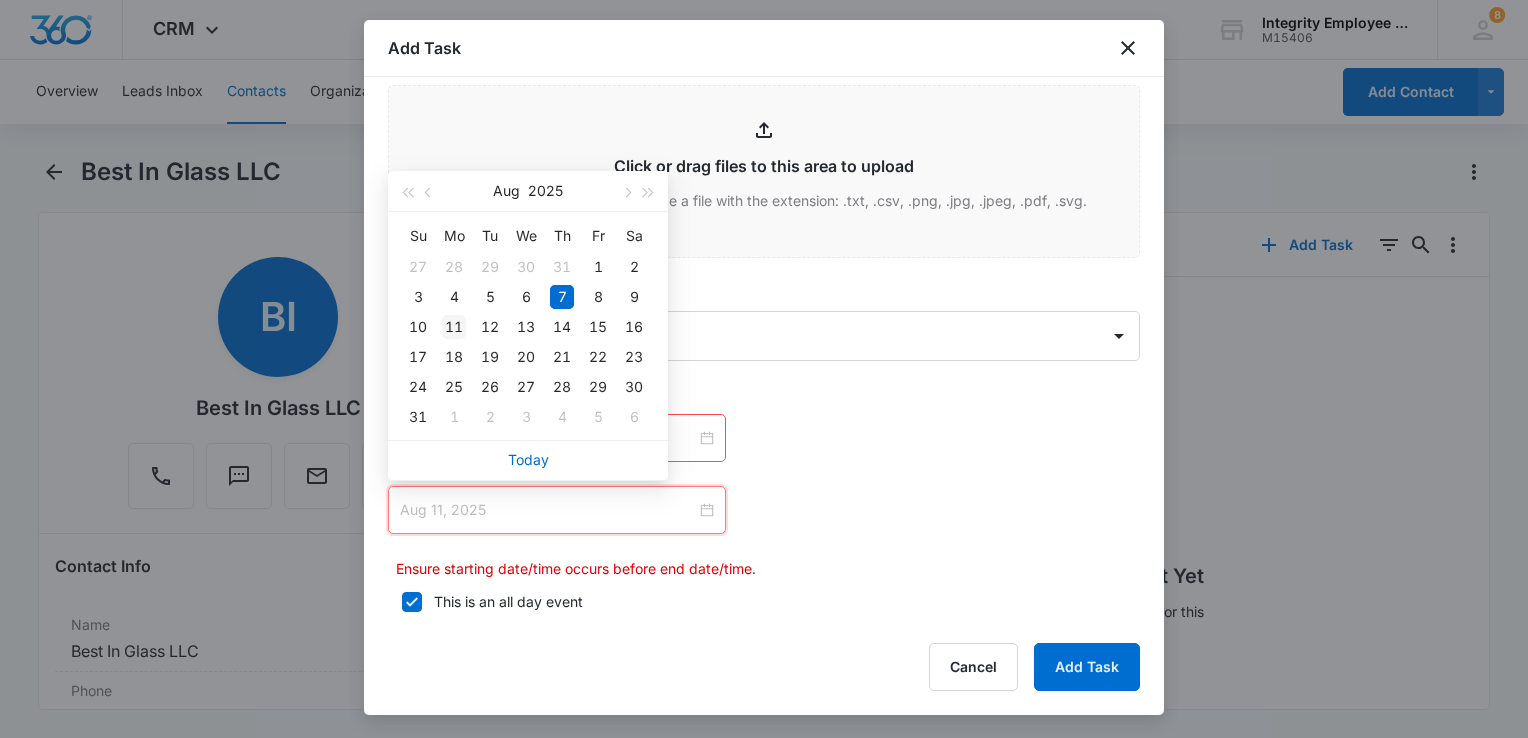 click on "11" at bounding box center [454, 327] 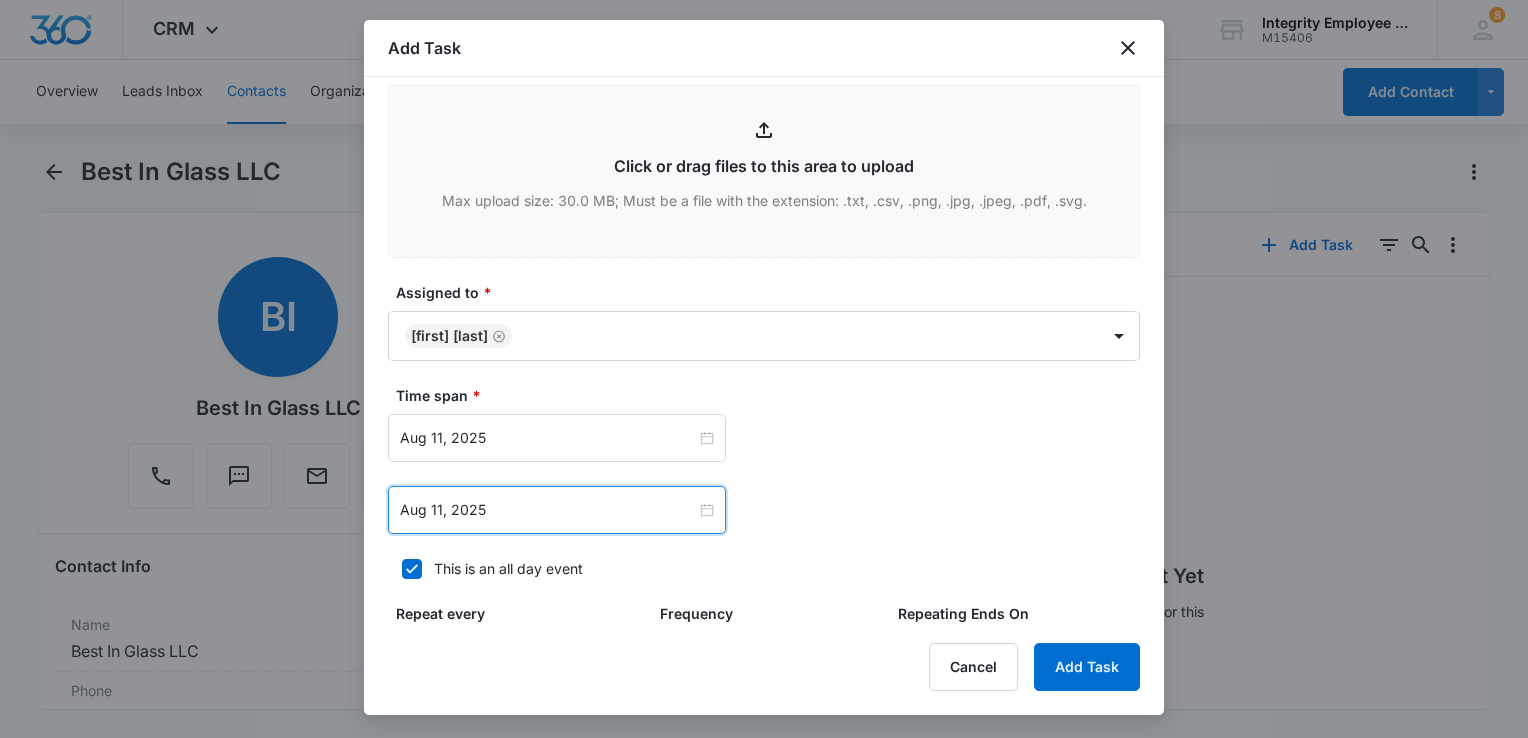 click on "Add Task Select Template Select Template Create Task Templates in Settings Flag this task as urgent Contact Best In Glass LLC Summary/Title * Appointment Details 8/7- Appointment with [FIRST] [LAST], uses ADP currently, was sold by saying it would streamline ops, but doesn't feel that way. Still has the audit he faces, complained about that and being constantly transferred when he needed something. Sending rates, he said he would provide recent payroll to do apples to apples comparison. Touch base again next Monday if he has not.
4 EE's
5462 code
$5,000 weekly
No claims URL/Link Link to Projects Link to Projects Begin typing to search for projects to link to this task (optional). Link to Deals Link to Deals Begin typing to search for deals to link to this task (optional). Assign a specific color to this task for the Calendar view Color Tag Current Color: Attachments Click or drag files to this area to upload Max upload size: 30.0 MB; Must be a file with the extension: .txt, .csv, .png, .jpg, .jpeg, .pdf, .svg. *" at bounding box center [764, 367] 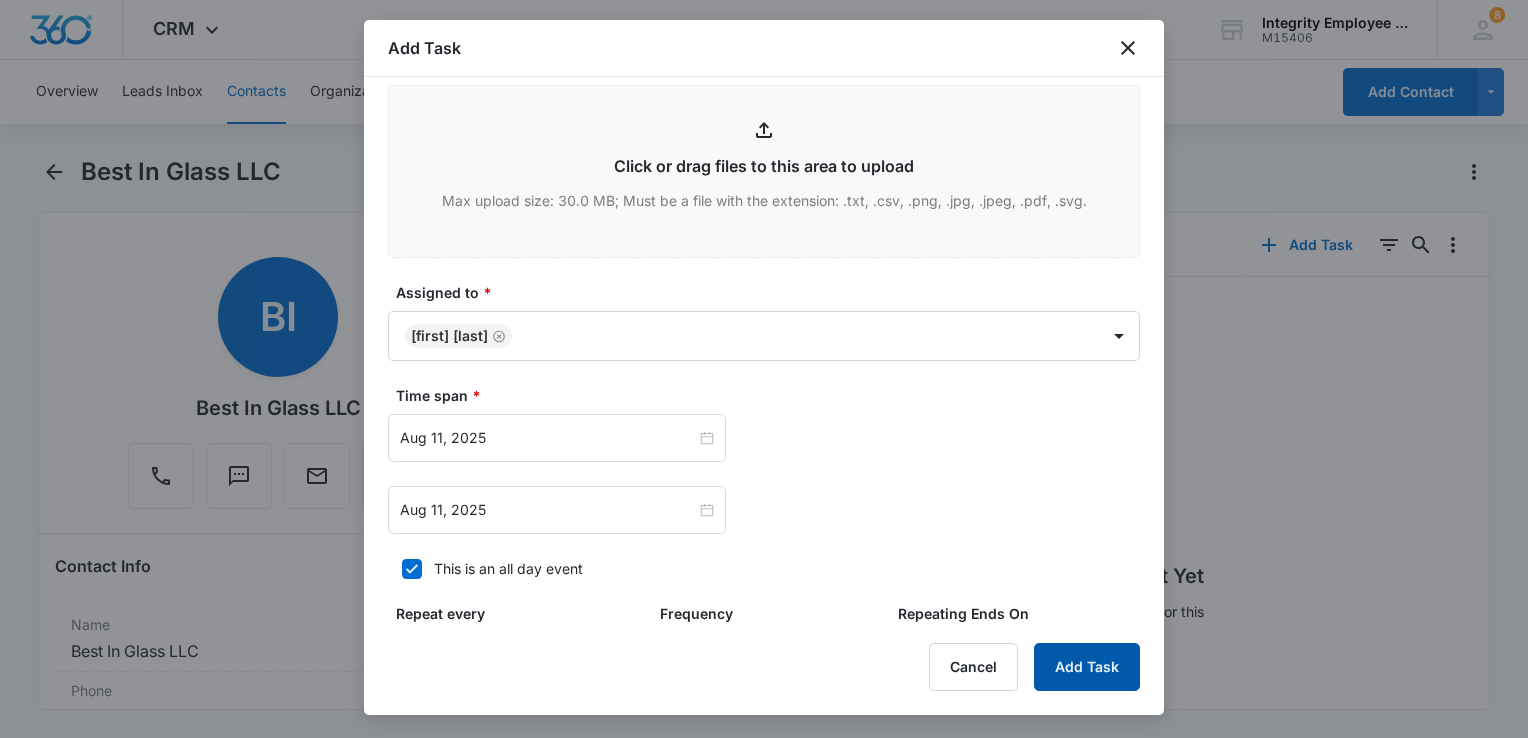 click on "Add Task" at bounding box center [1087, 667] 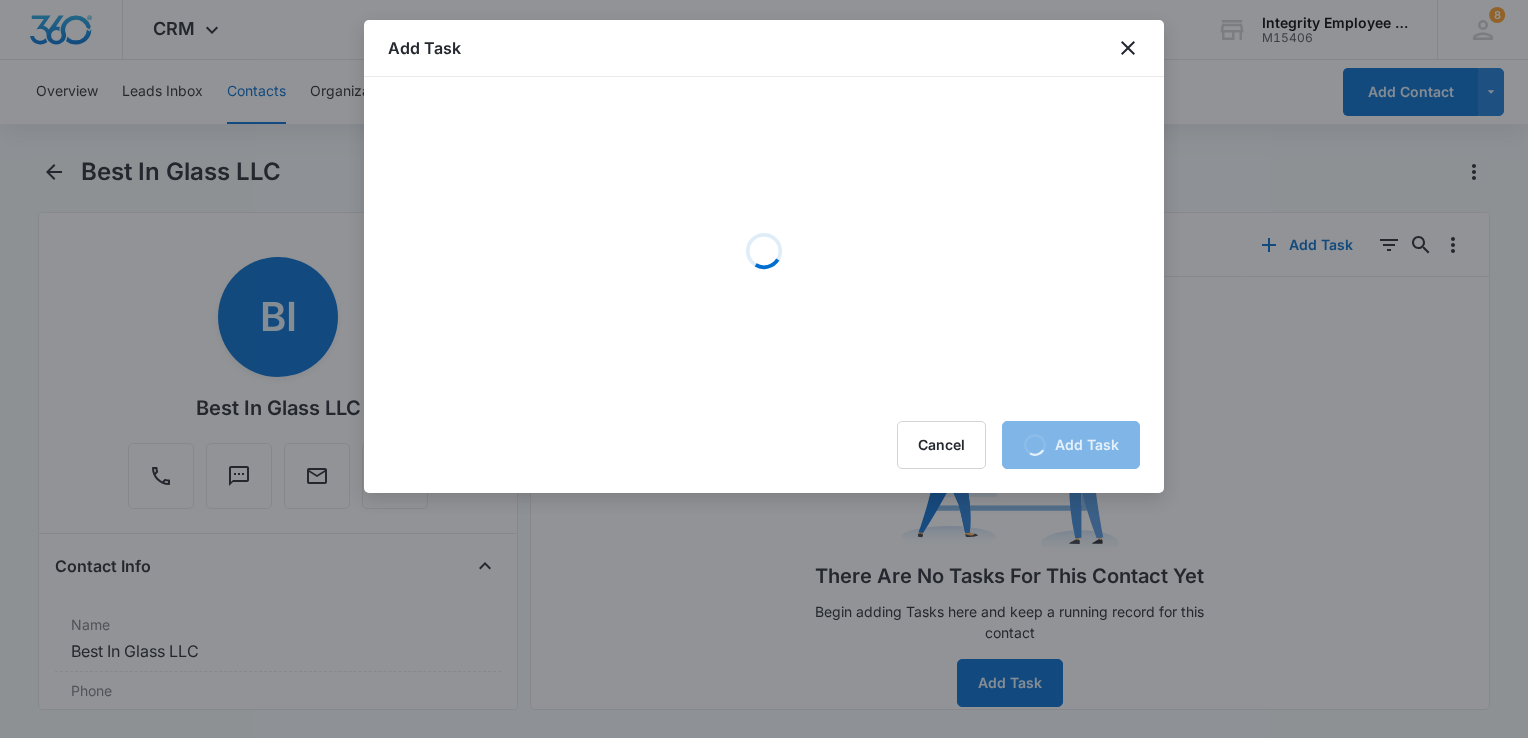 scroll, scrollTop: 0, scrollLeft: 0, axis: both 